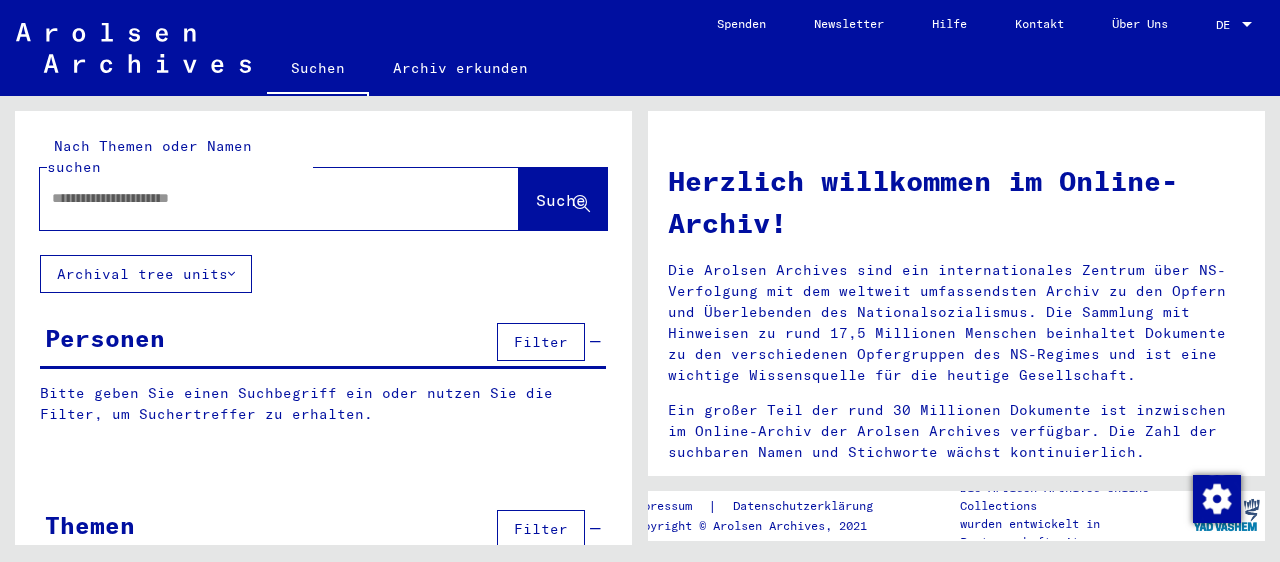 scroll, scrollTop: 0, scrollLeft: 0, axis: both 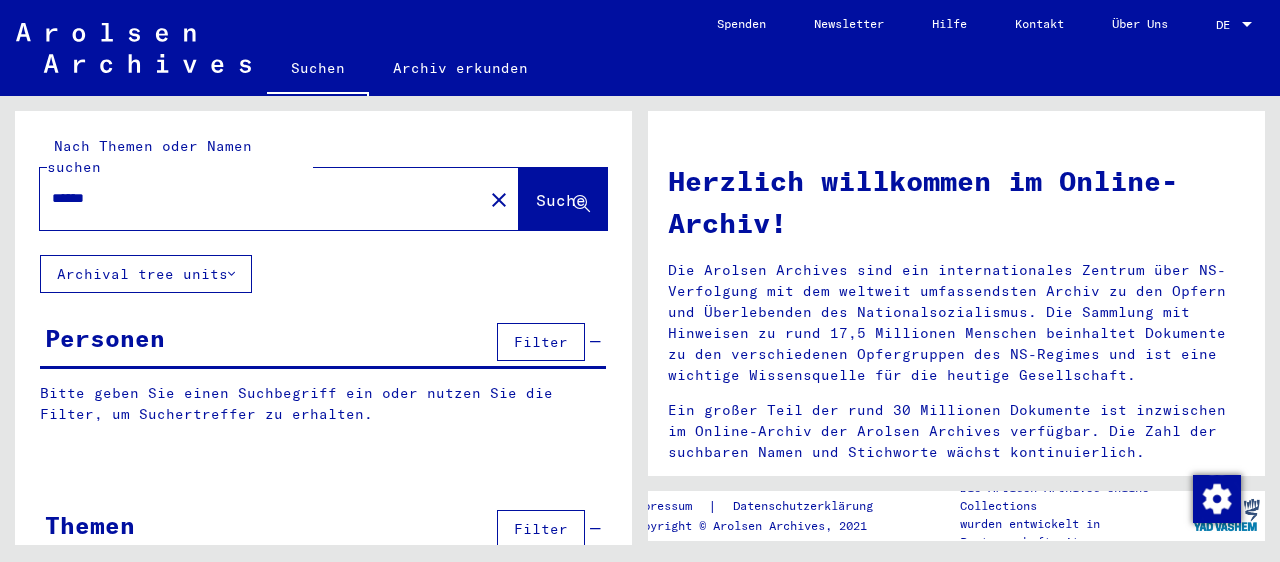 click on "Suche" 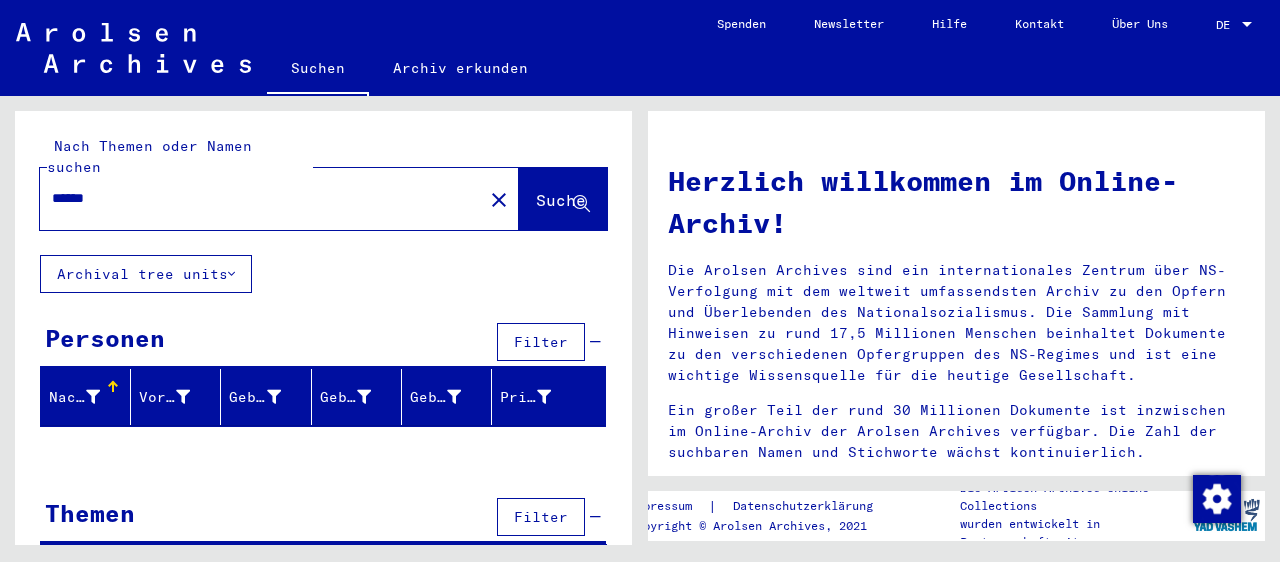 click on "******" at bounding box center (255, 198) 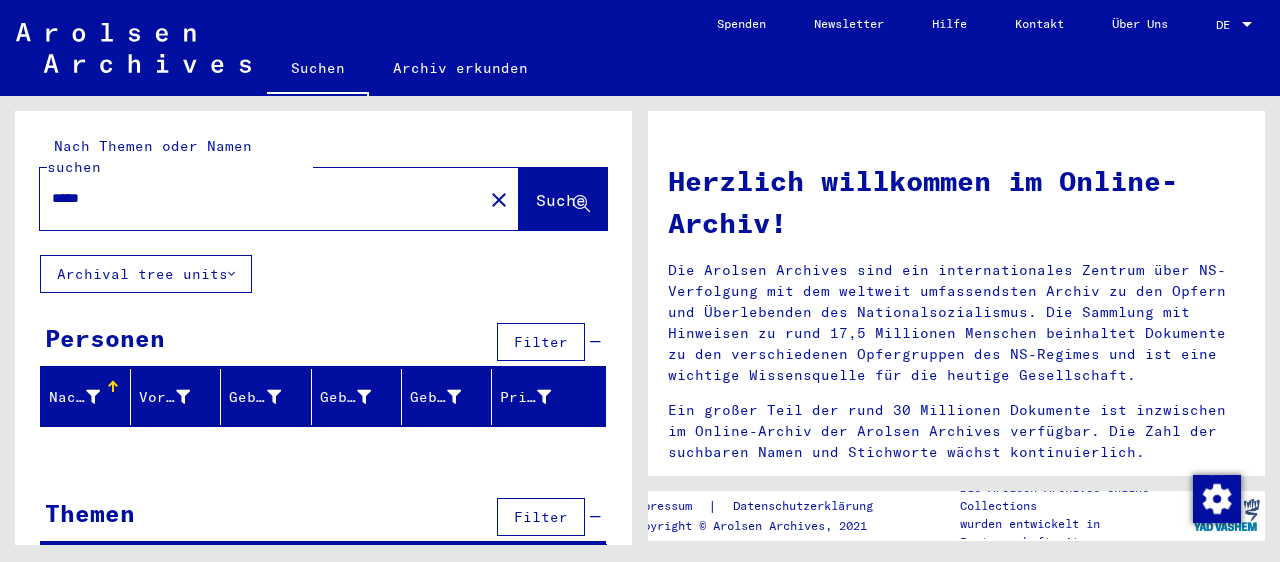 type on "*****" 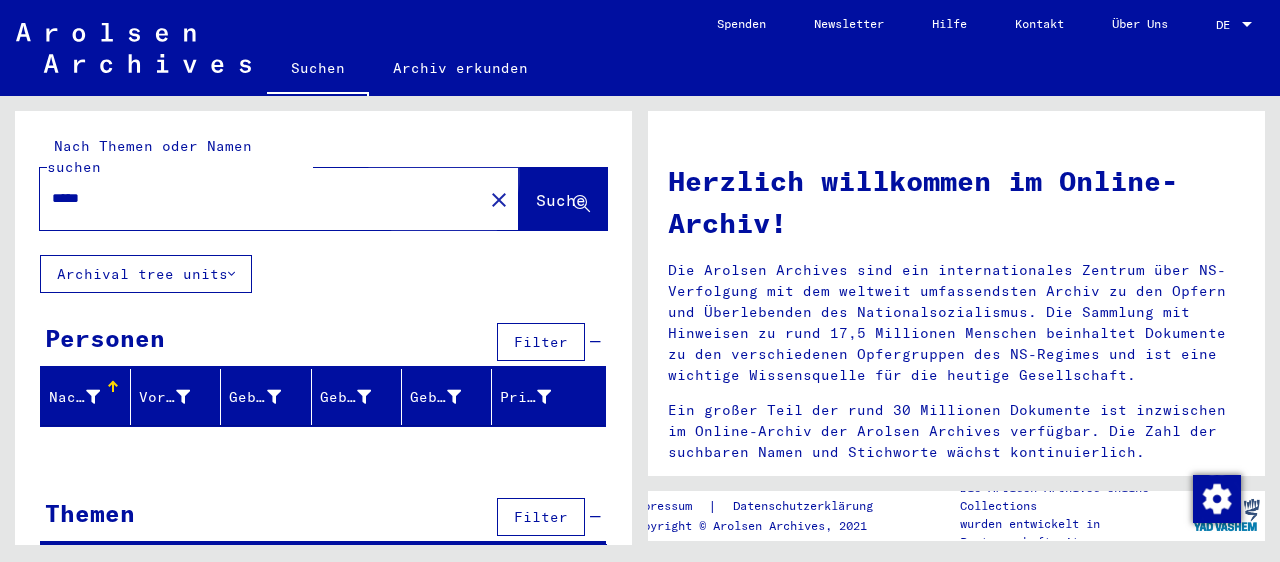 click on "Suche" 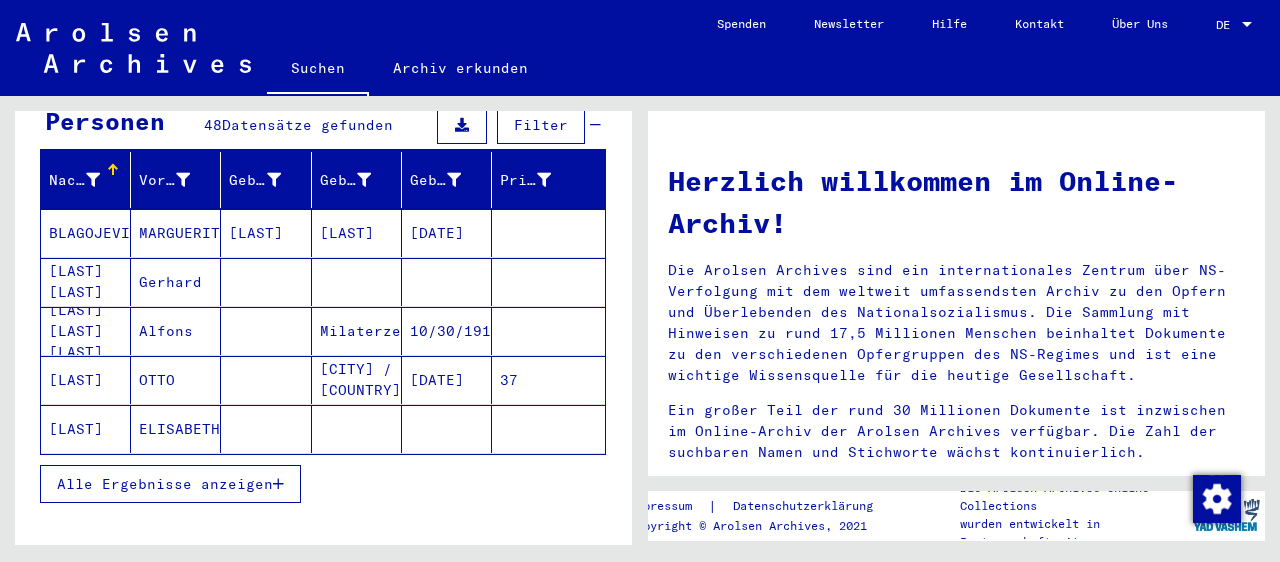 scroll, scrollTop: 220, scrollLeft: 0, axis: vertical 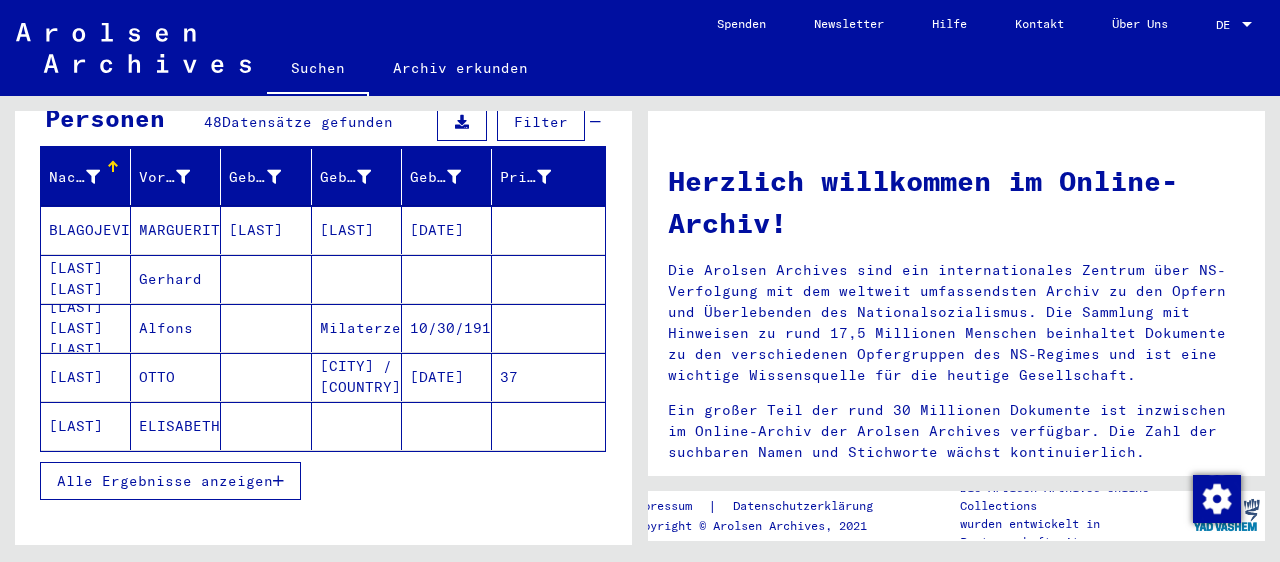 click at bounding box center [278, 481] 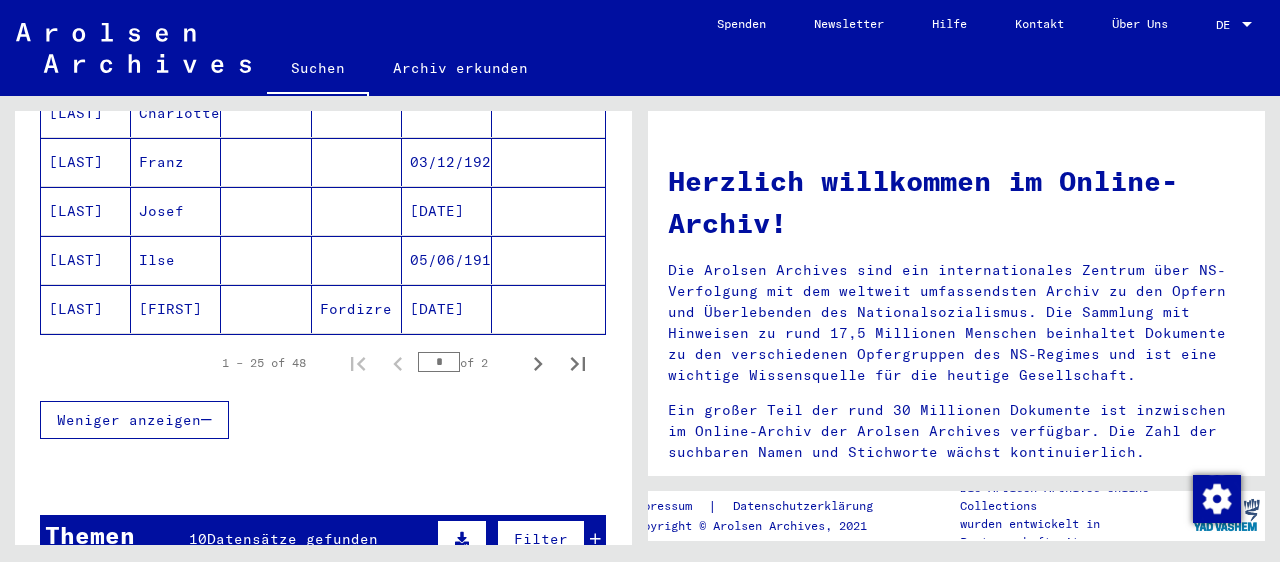 scroll, scrollTop: 1324, scrollLeft: 0, axis: vertical 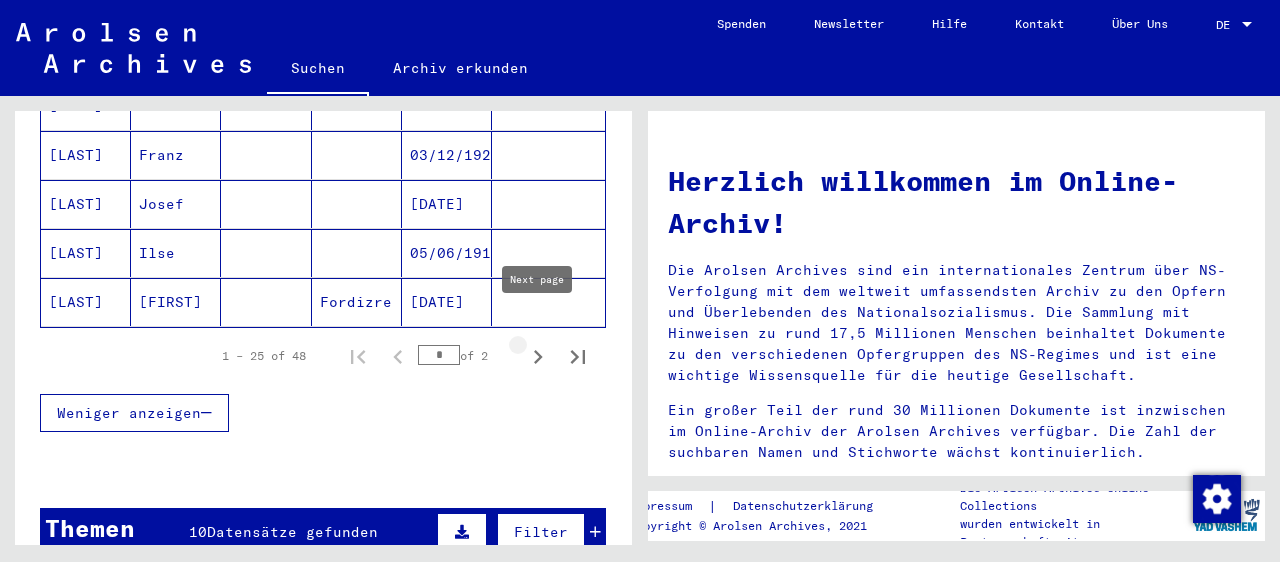 click 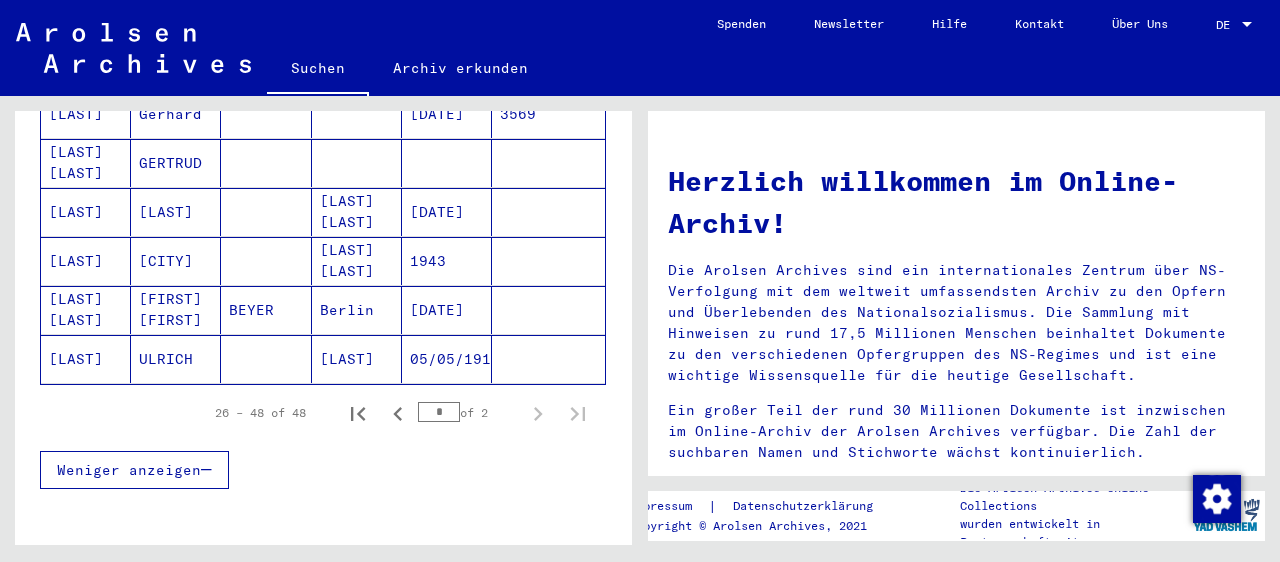 scroll, scrollTop: 1214, scrollLeft: 0, axis: vertical 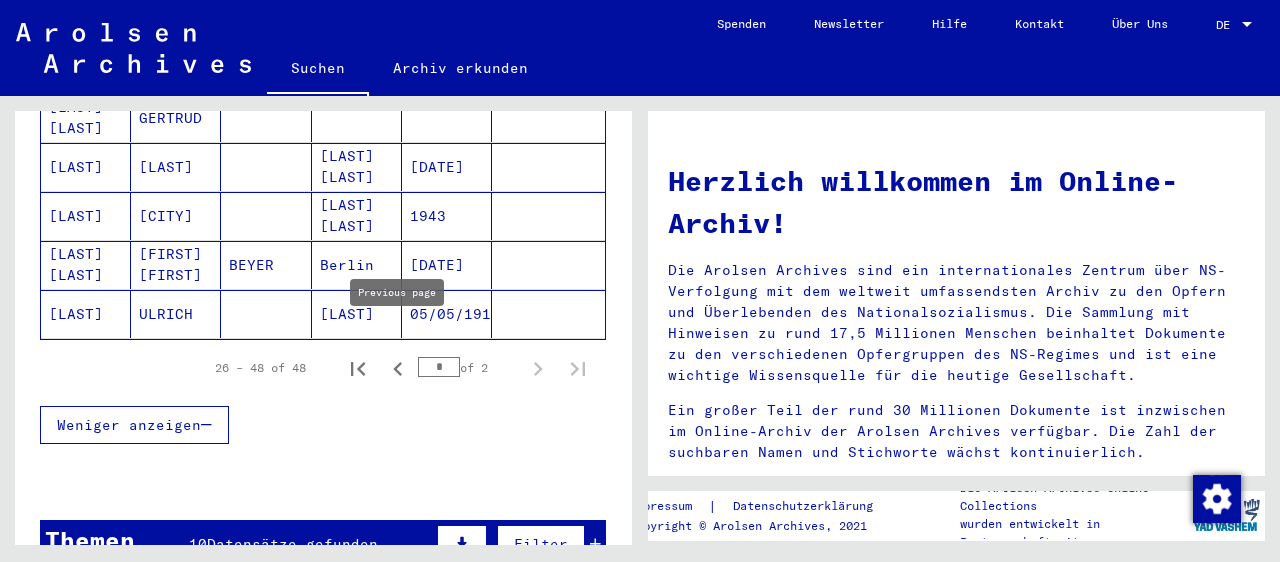 click 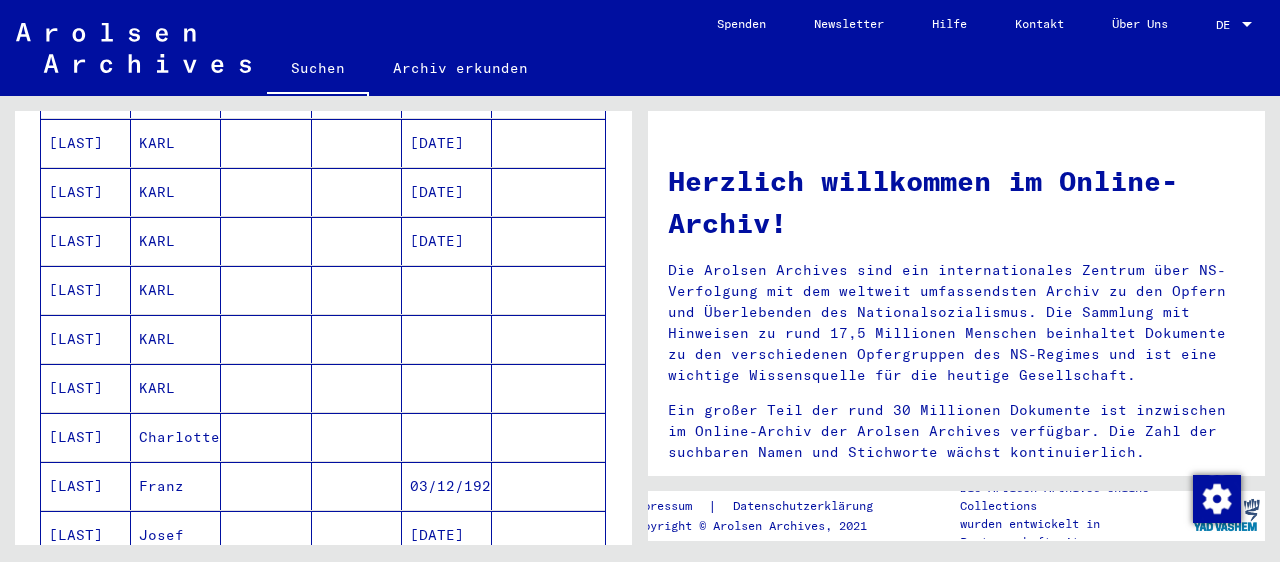 scroll, scrollTop: 772, scrollLeft: 0, axis: vertical 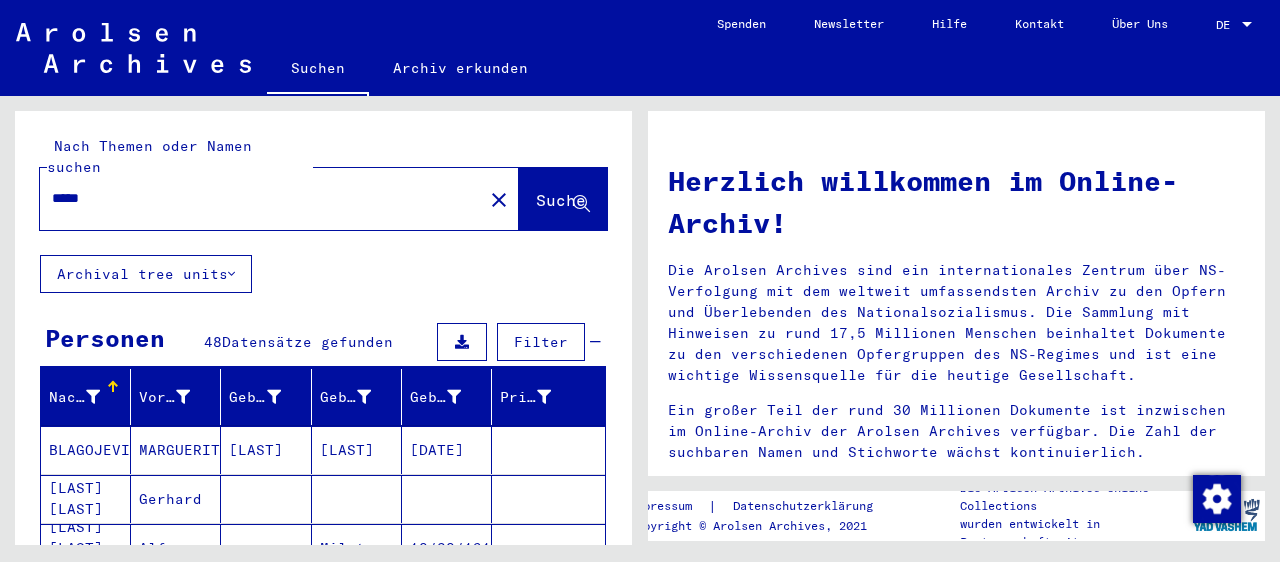 click on "*****" at bounding box center (255, 198) 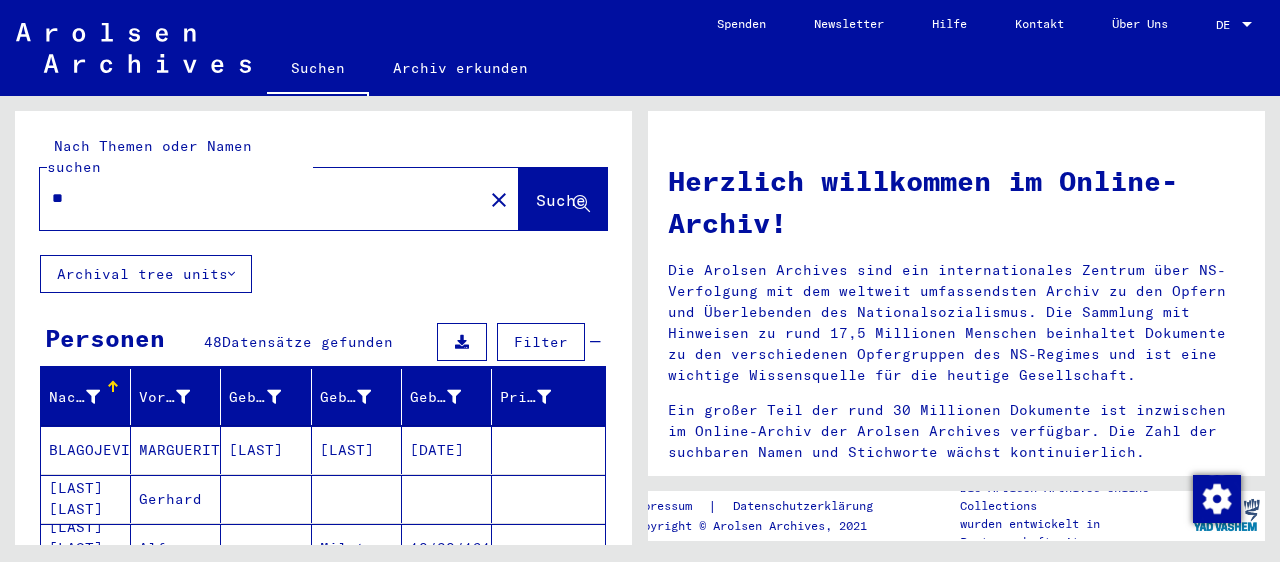 type on "*" 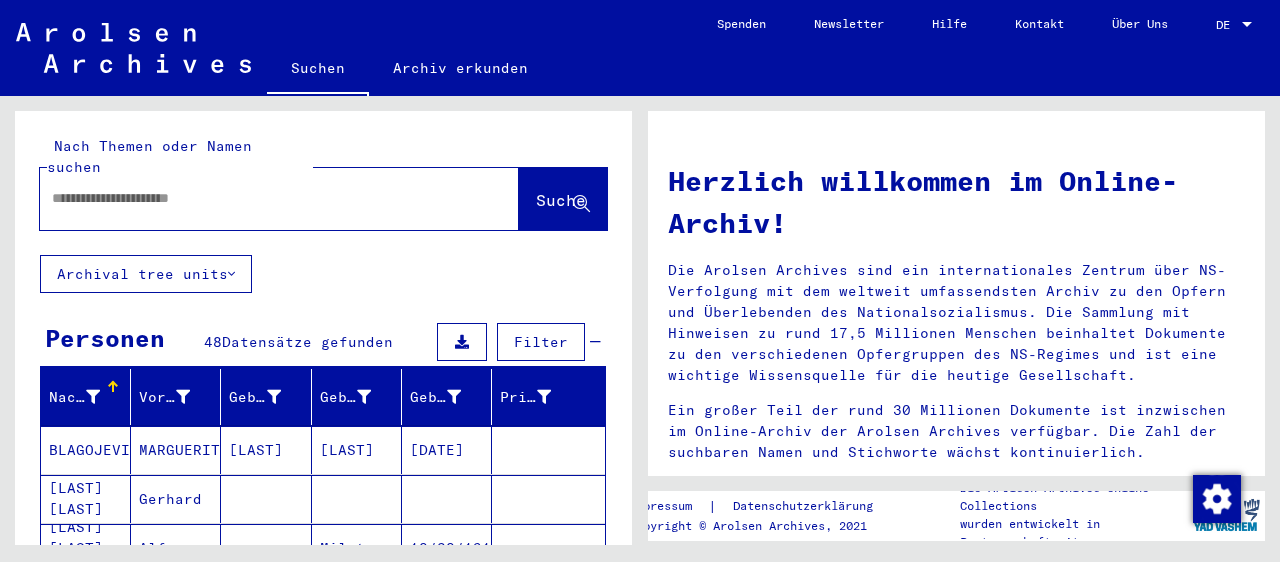paste on "**********" 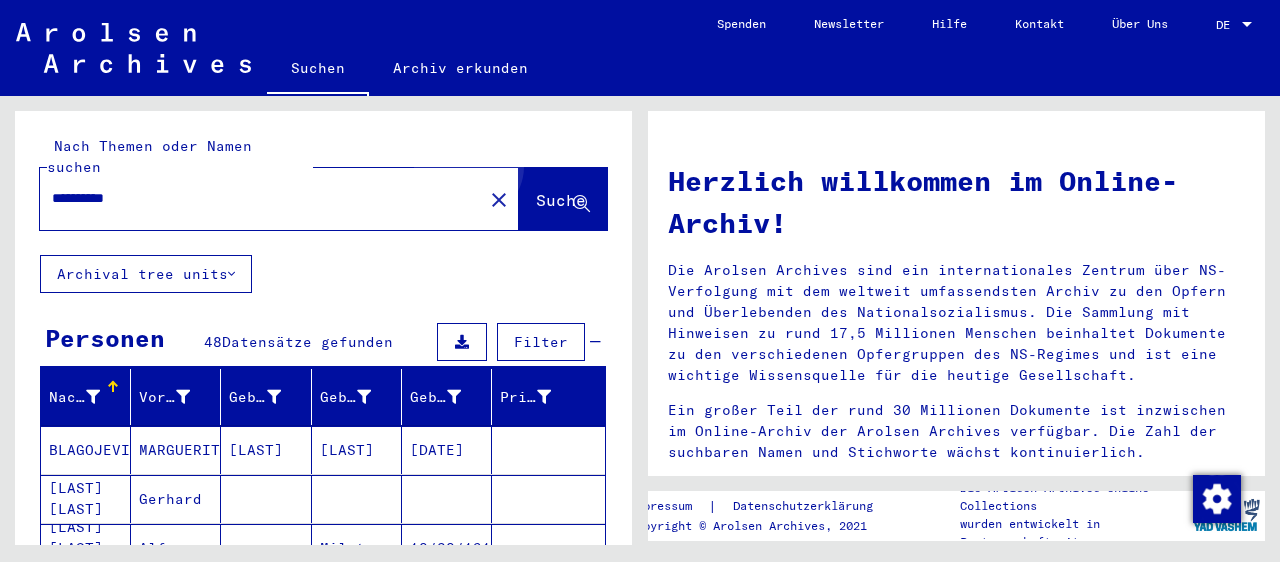 click on "Suche" 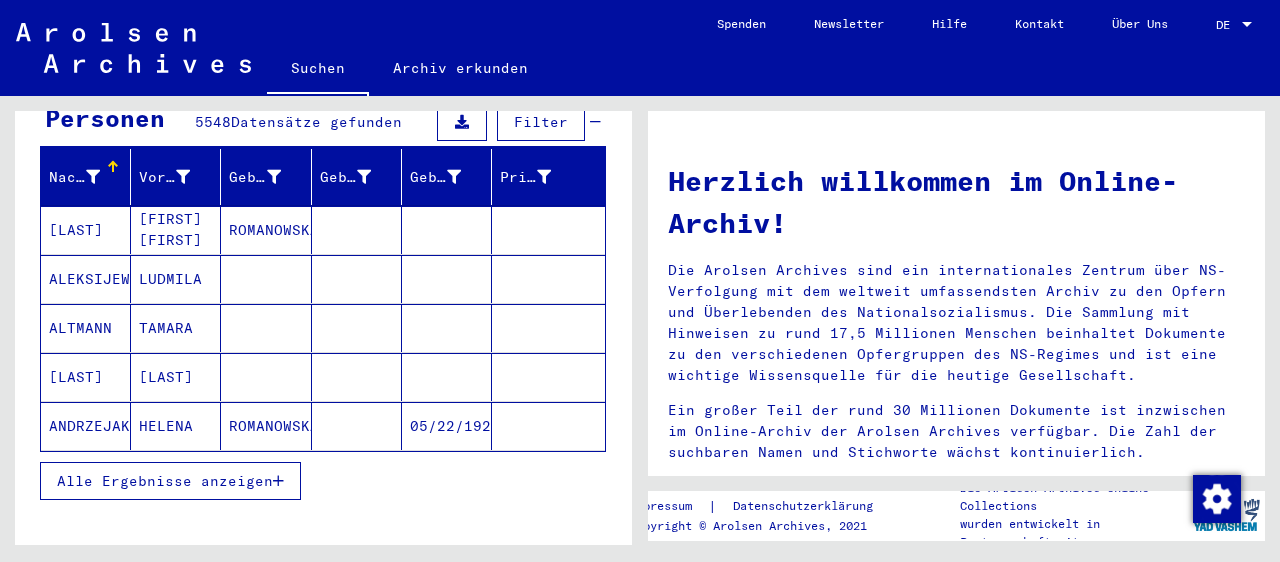 scroll, scrollTop: 0, scrollLeft: 0, axis: both 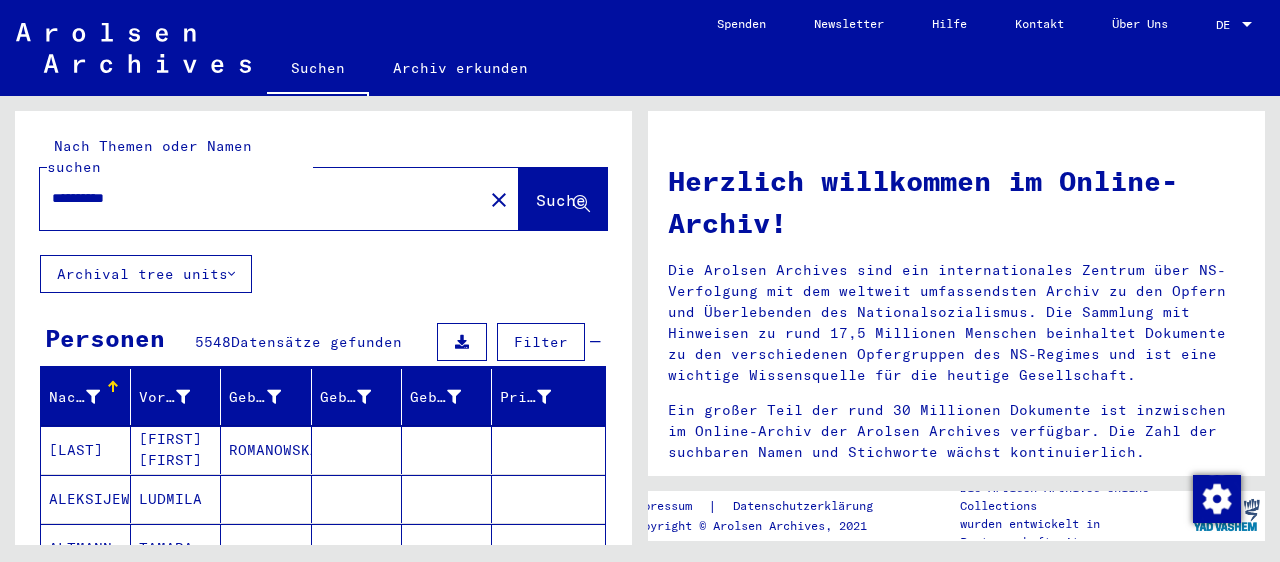 click on "**********" at bounding box center [255, 198] 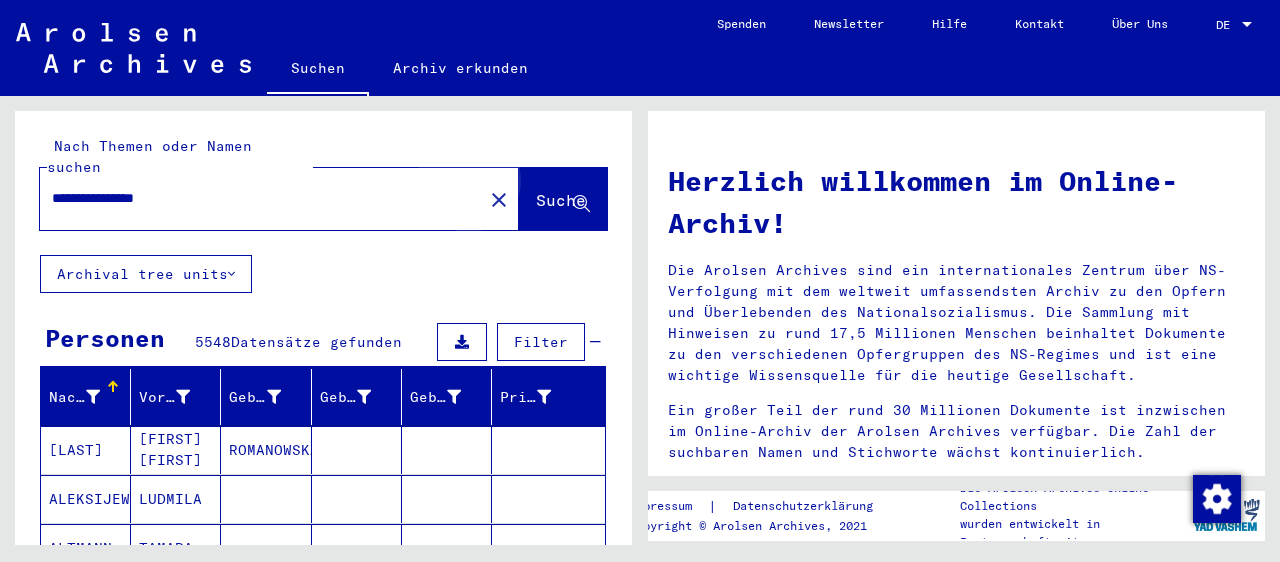 click on "Suche" 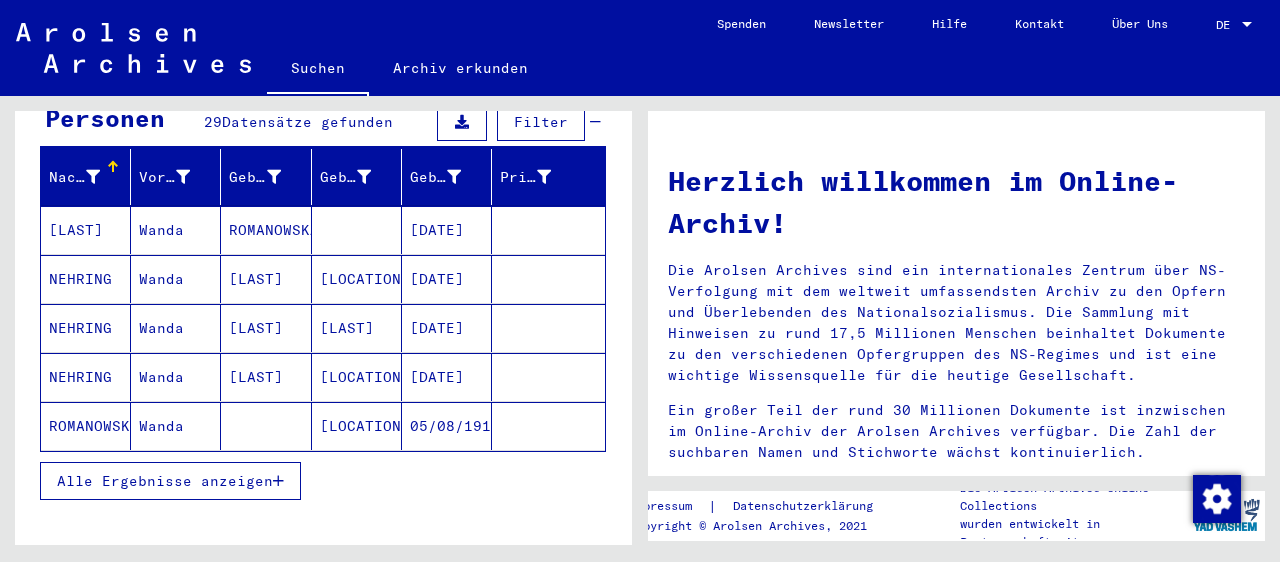 scroll, scrollTop: 331, scrollLeft: 0, axis: vertical 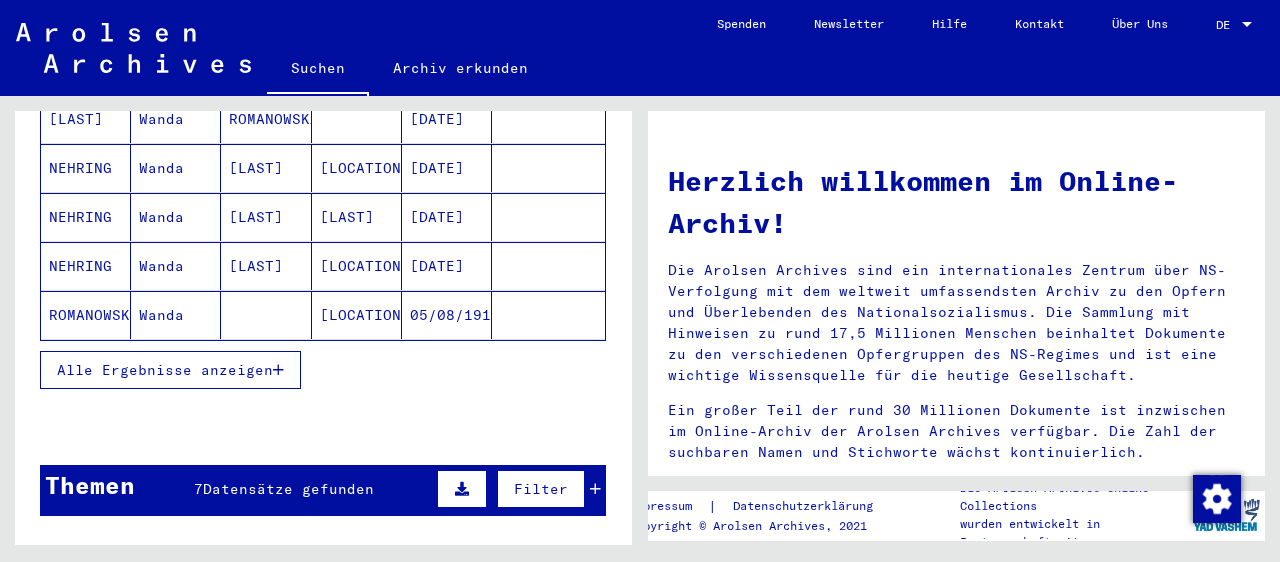 click at bounding box center [278, 370] 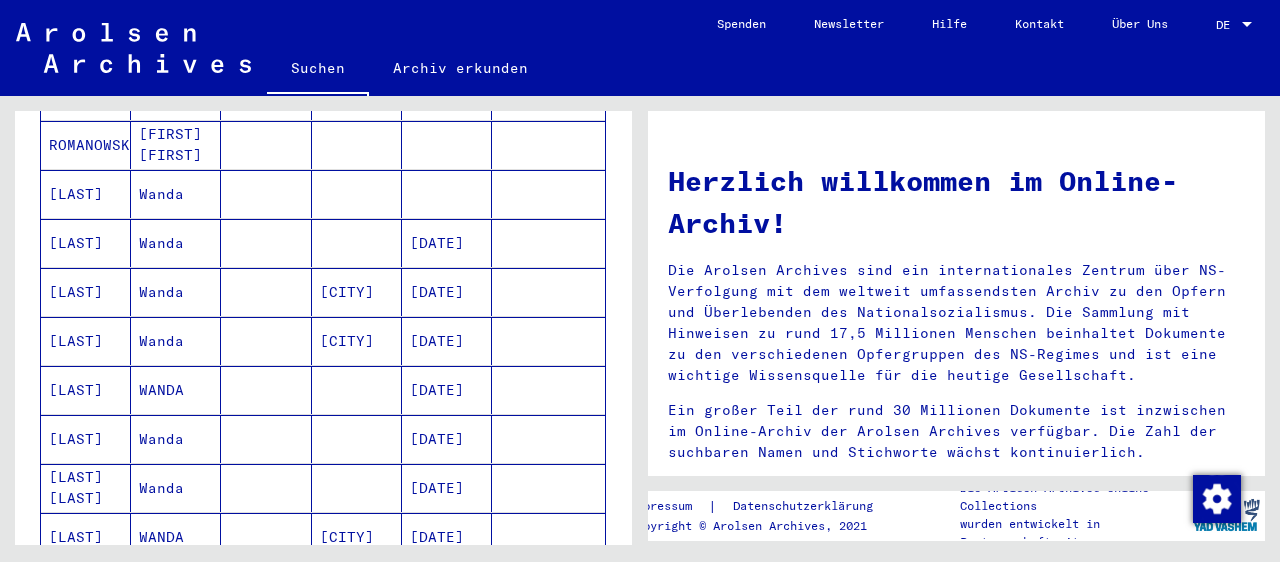 scroll, scrollTop: 993, scrollLeft: 0, axis: vertical 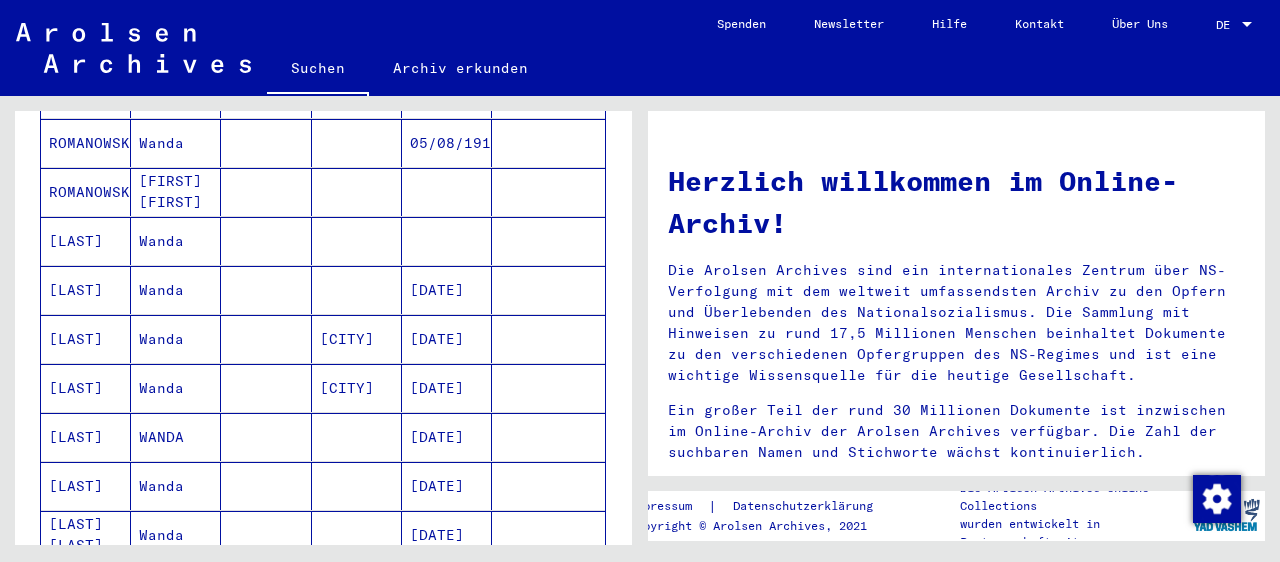 click at bounding box center [266, 388] 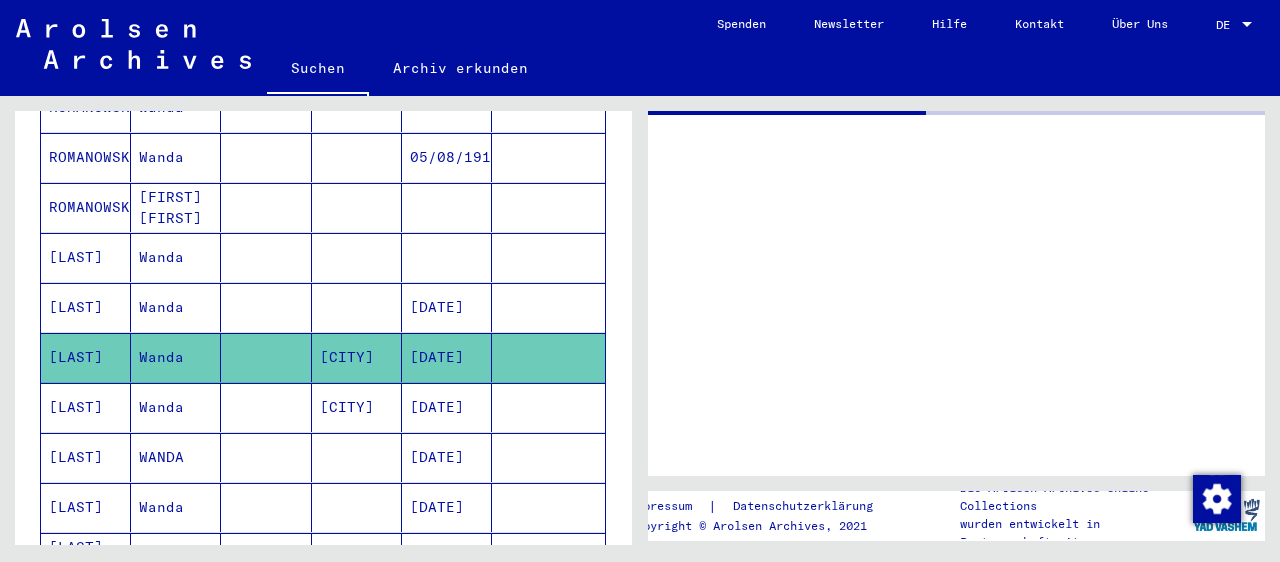 scroll, scrollTop: 1005, scrollLeft: 0, axis: vertical 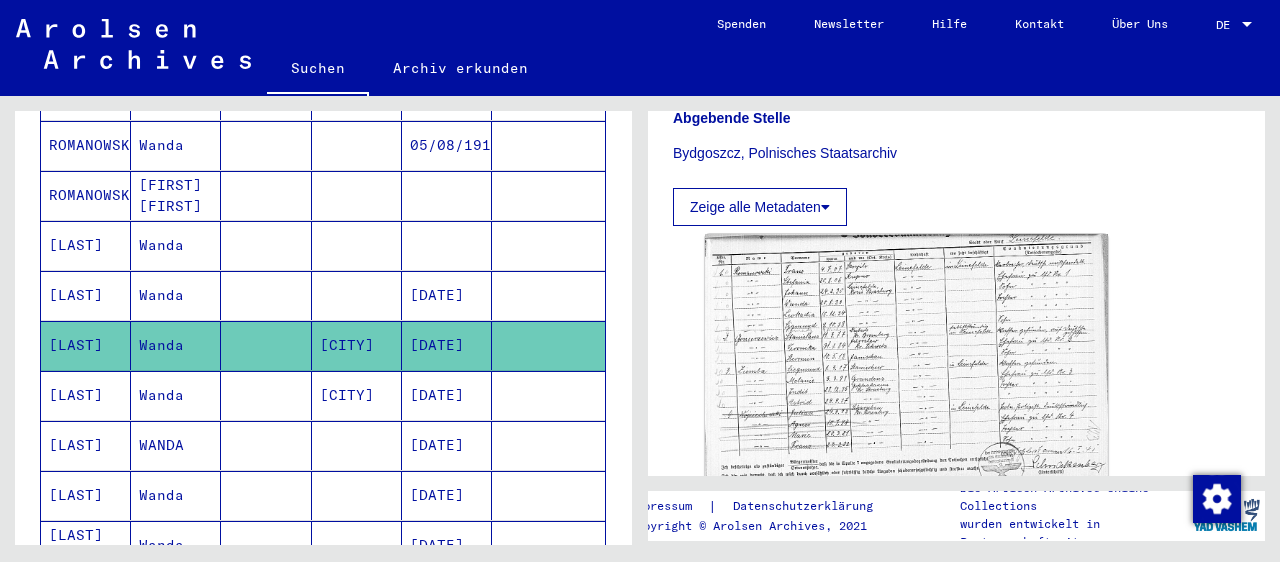 click on "Wanda" at bounding box center (176, 445) 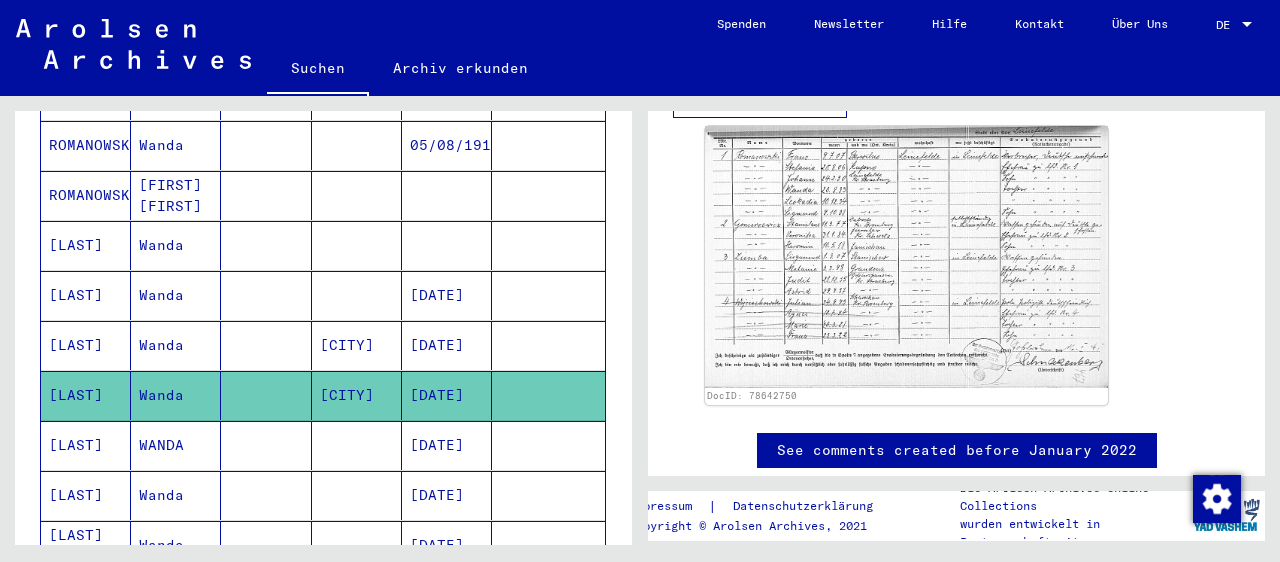 scroll, scrollTop: 552, scrollLeft: 0, axis: vertical 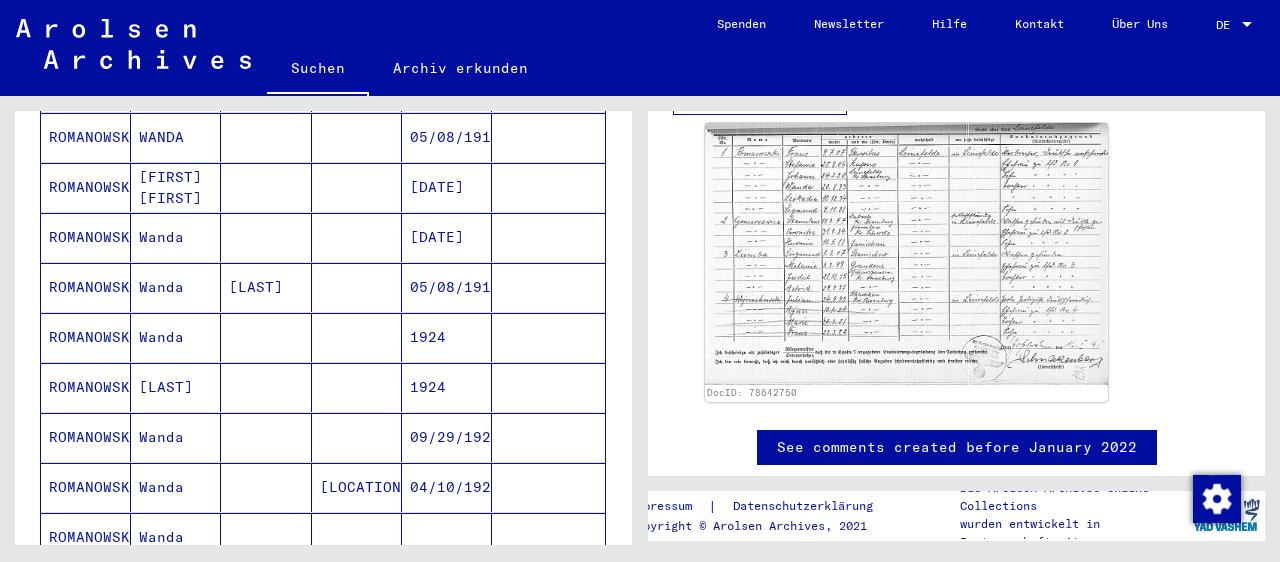 click at bounding box center (266, 487) 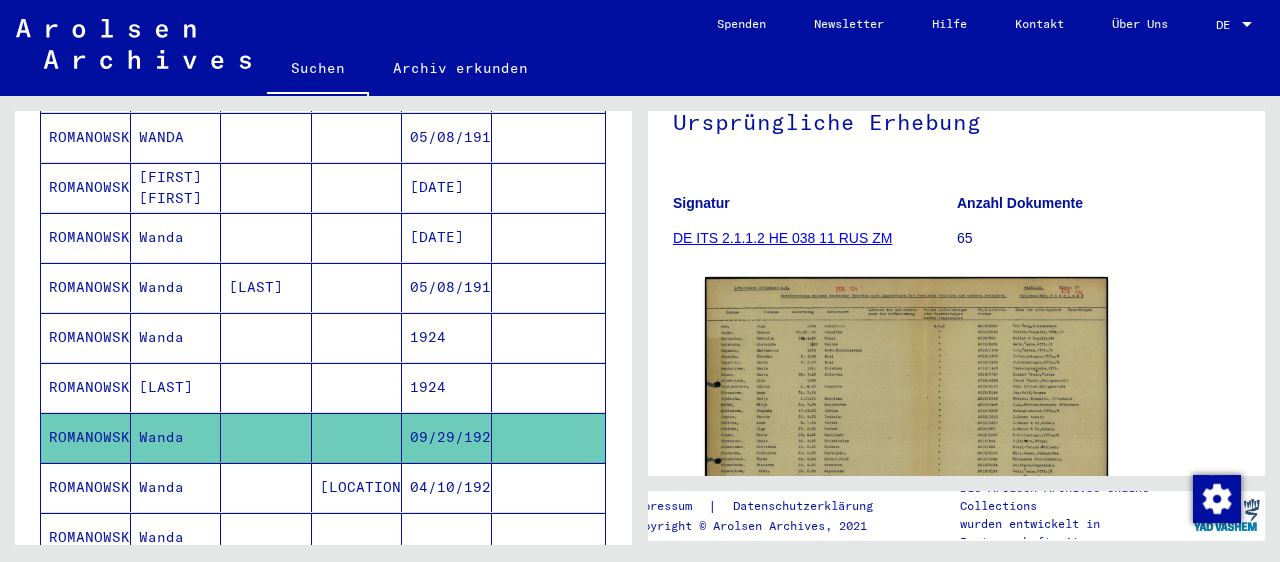 scroll, scrollTop: 220, scrollLeft: 0, axis: vertical 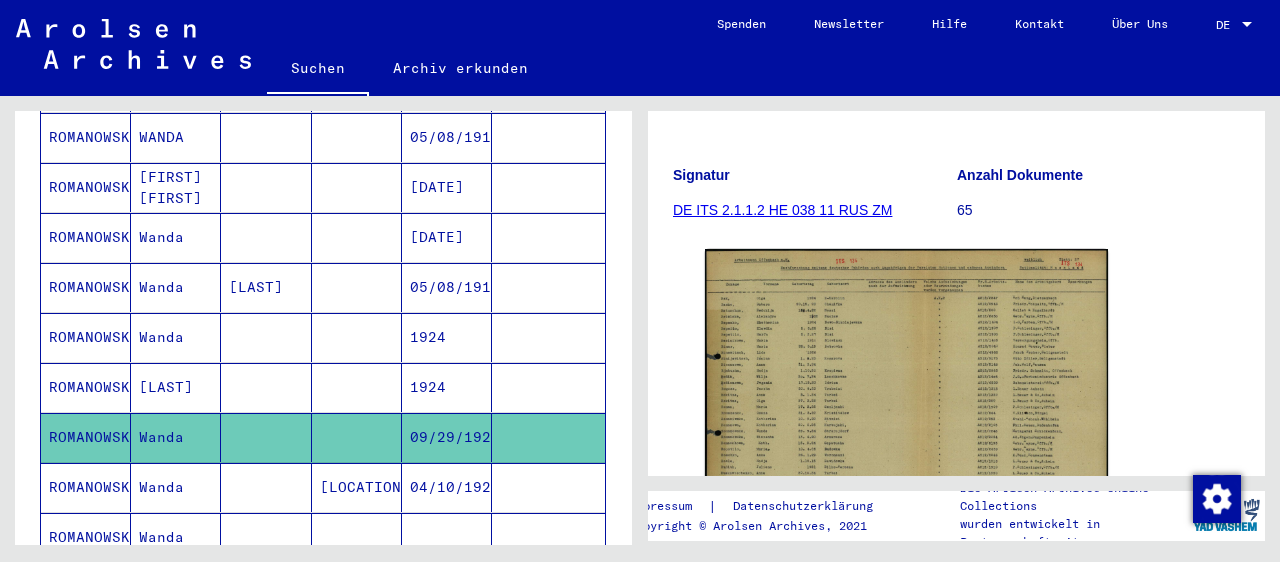 click at bounding box center (357, 437) 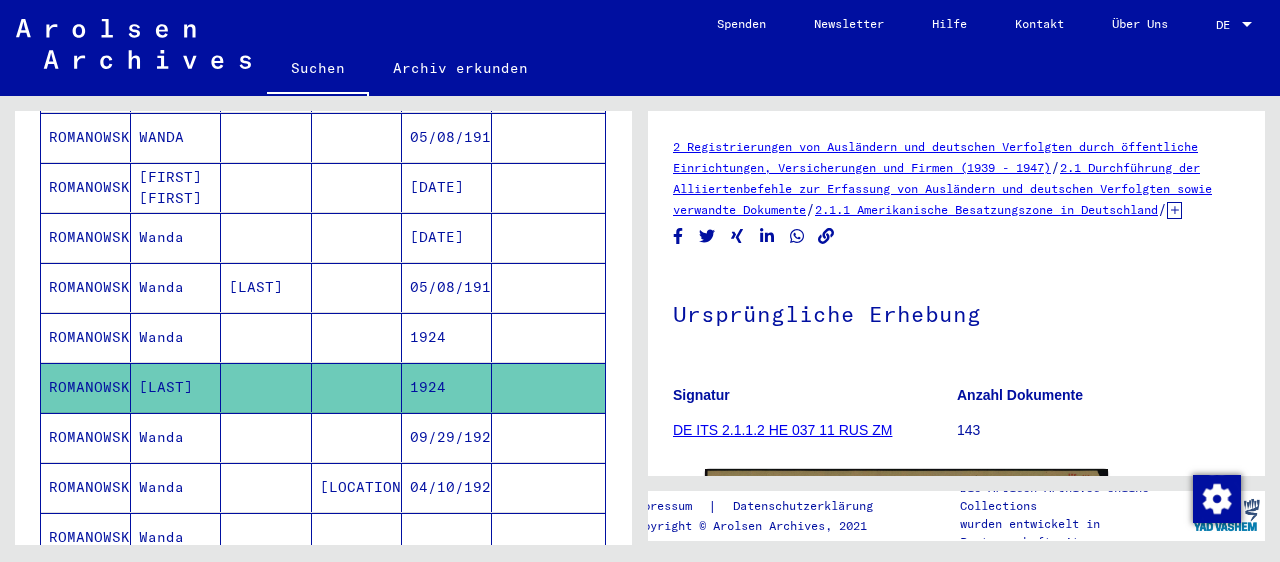 click at bounding box center [357, 387] 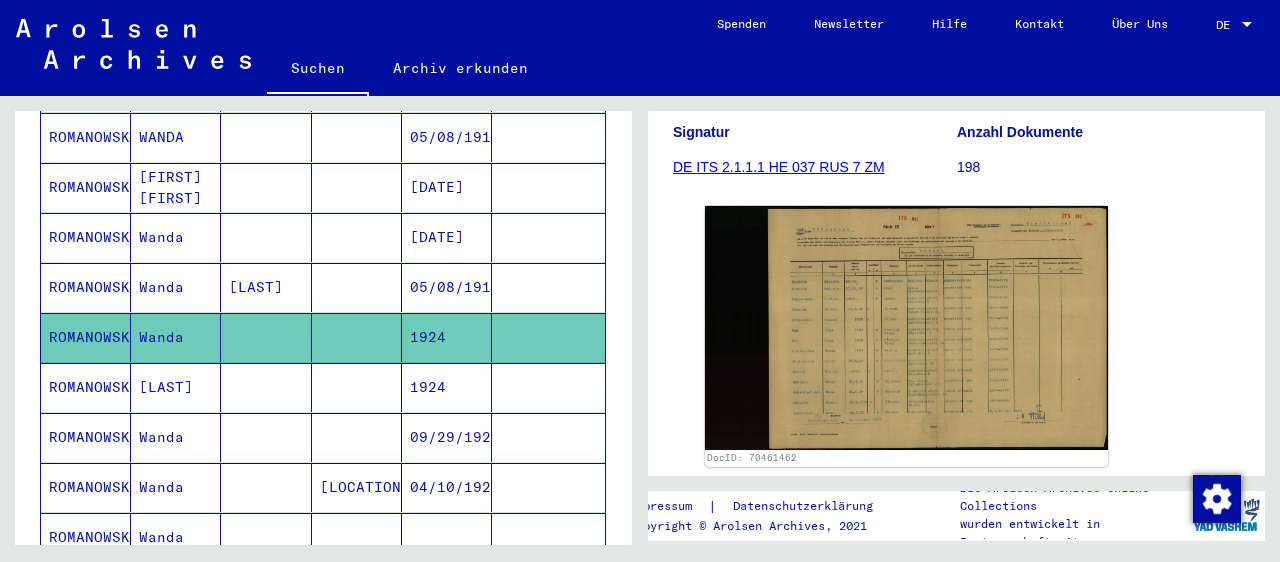 scroll, scrollTop: 331, scrollLeft: 0, axis: vertical 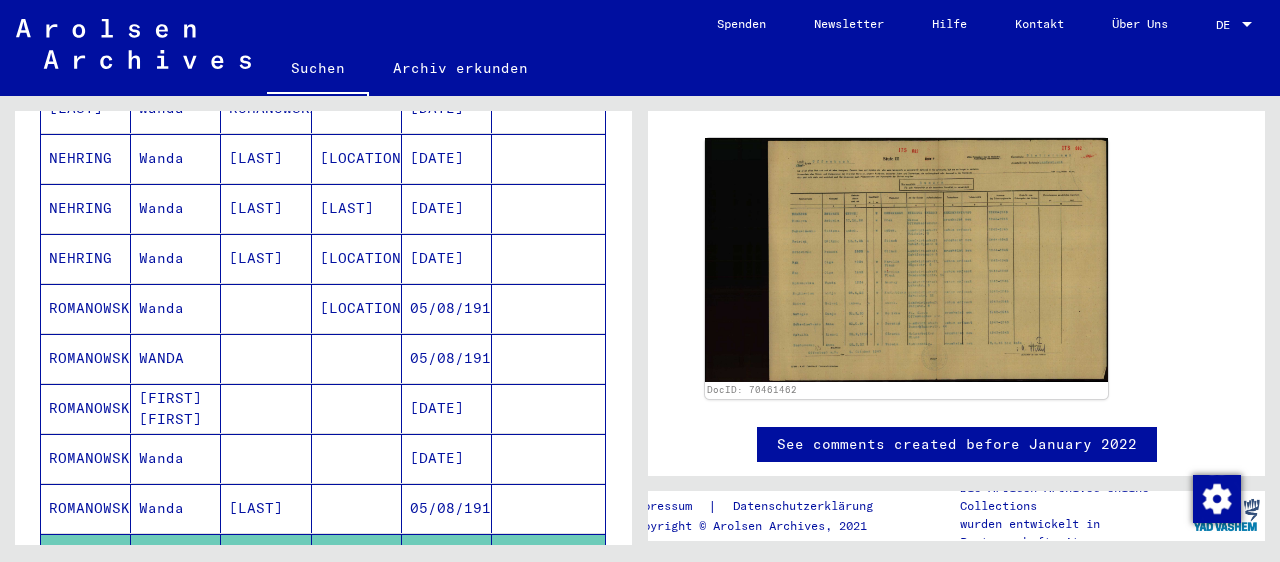 click at bounding box center (266, 358) 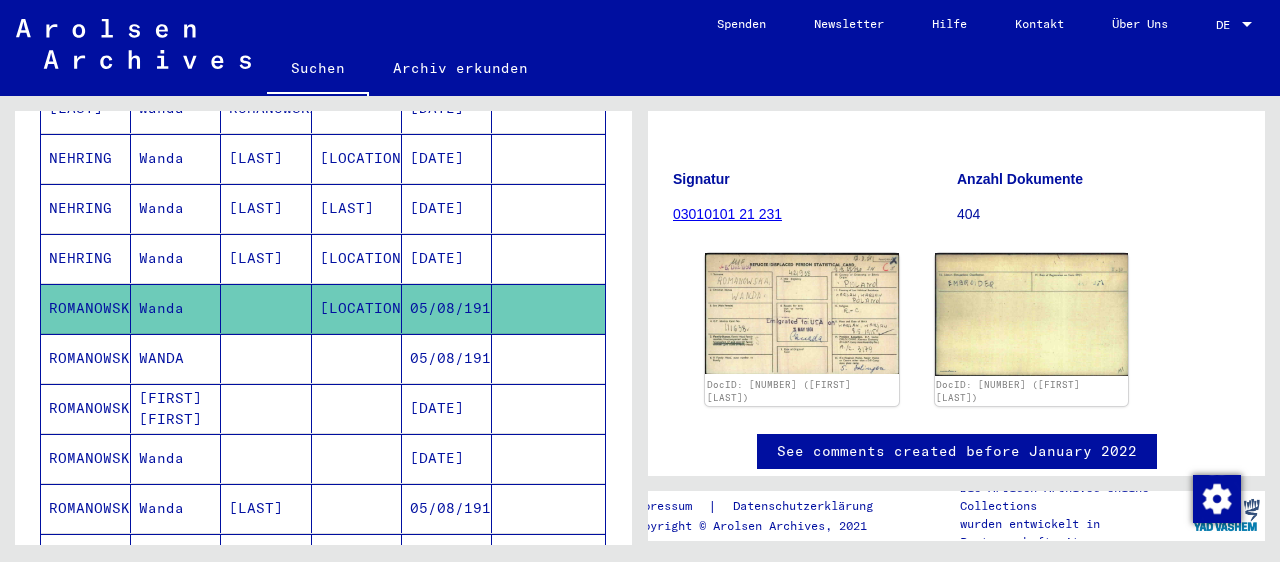scroll, scrollTop: 220, scrollLeft: 0, axis: vertical 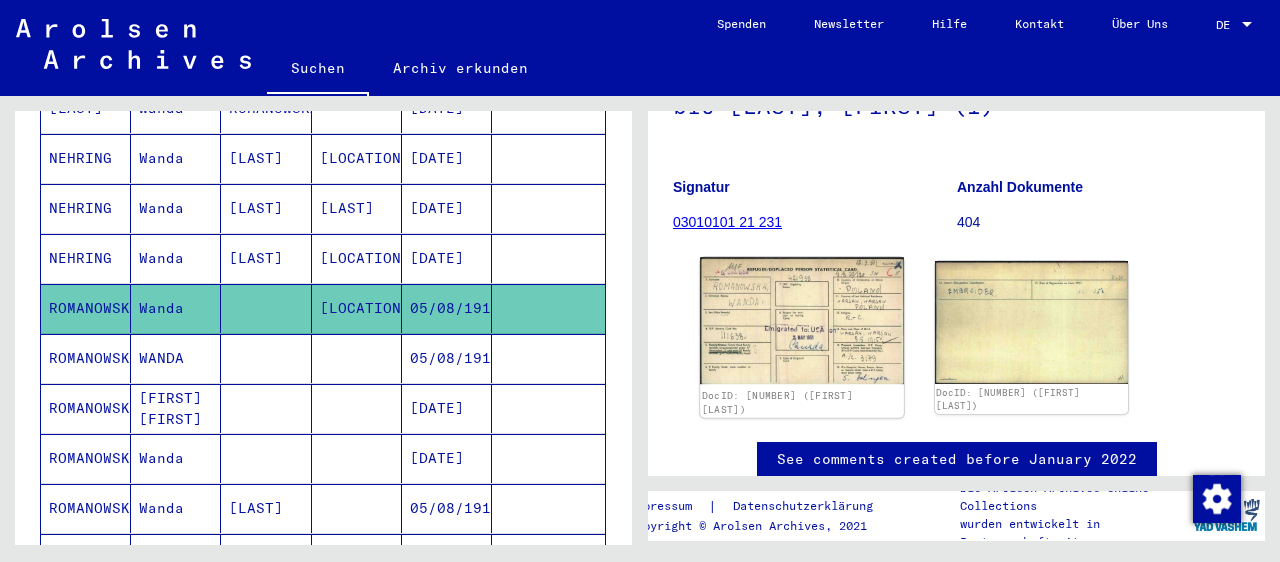 click 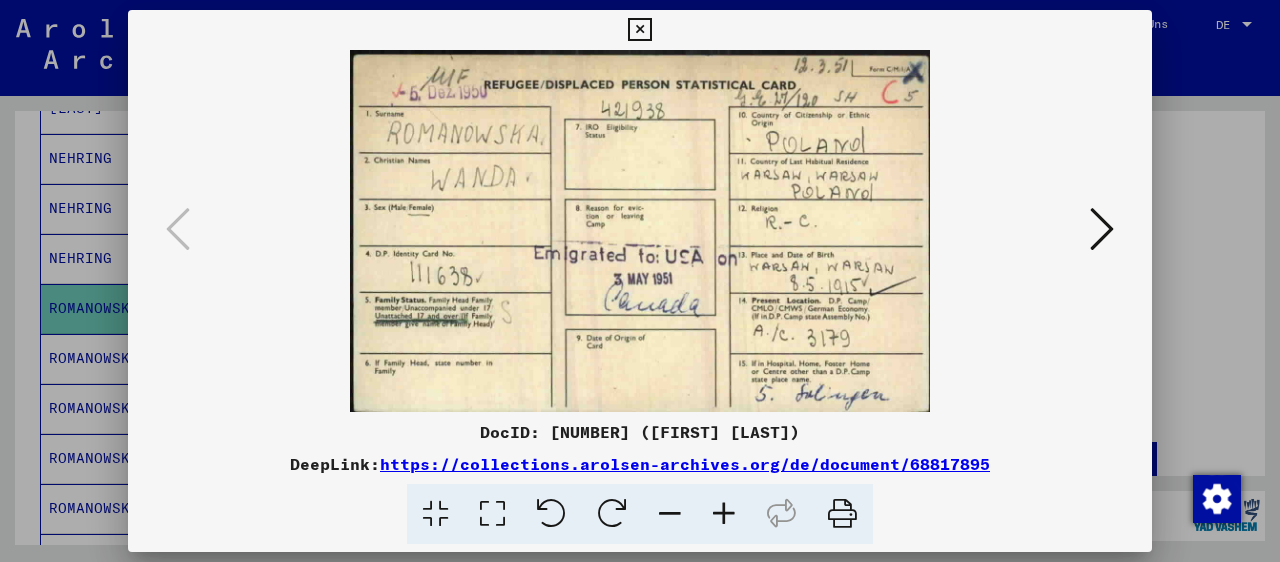 click at bounding box center (1102, 229) 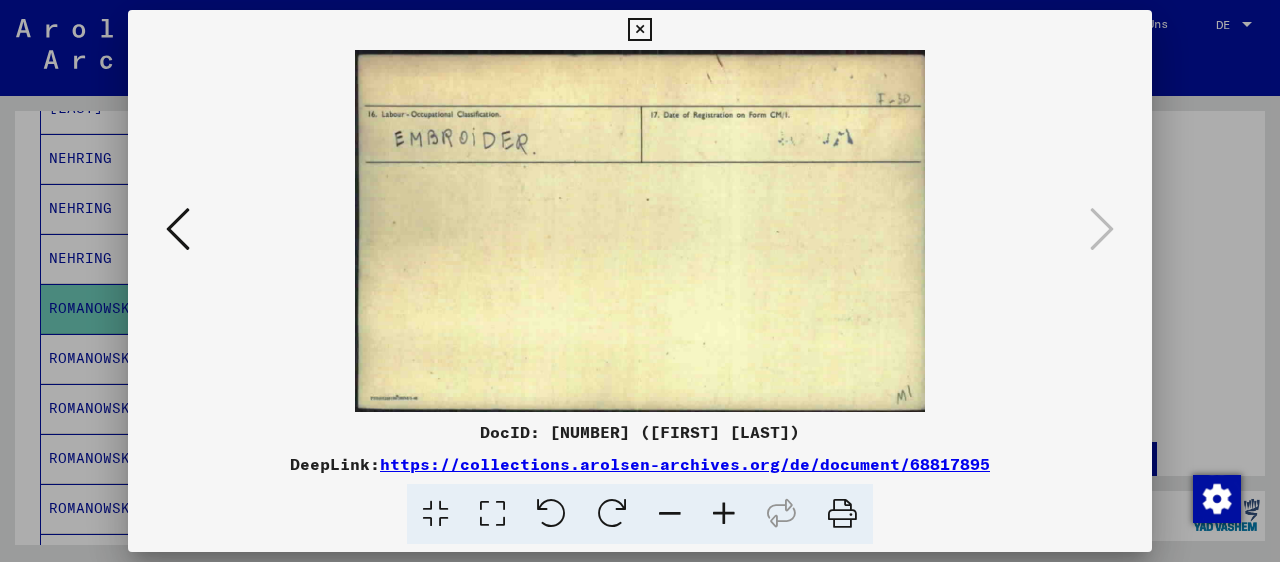click at bounding box center (639, 30) 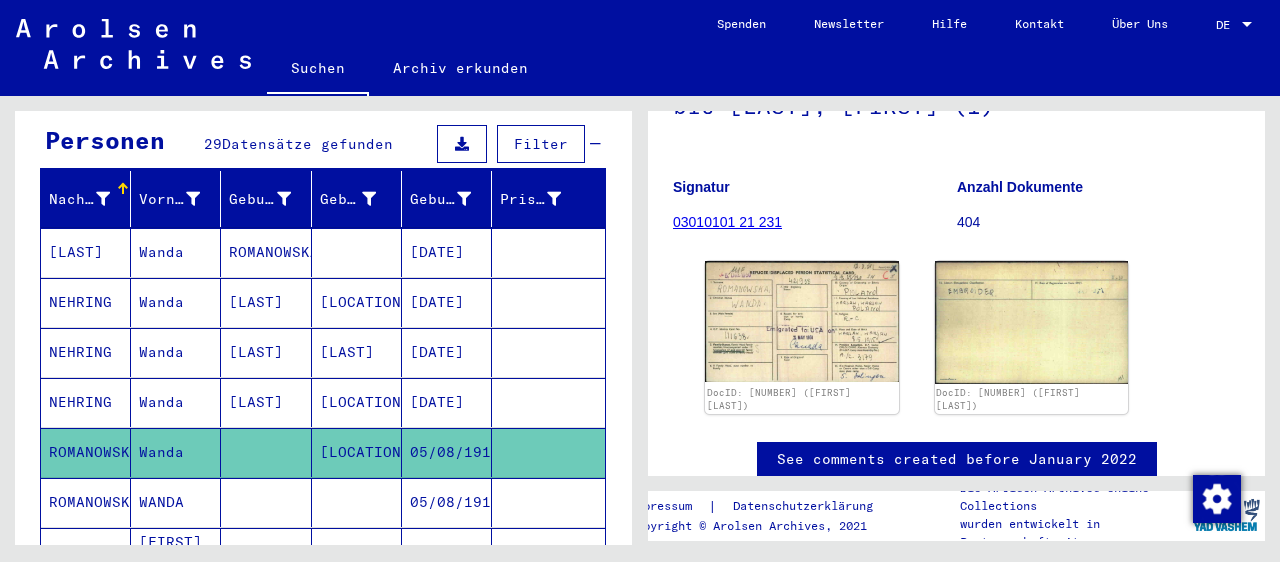 scroll, scrollTop: 232, scrollLeft: 0, axis: vertical 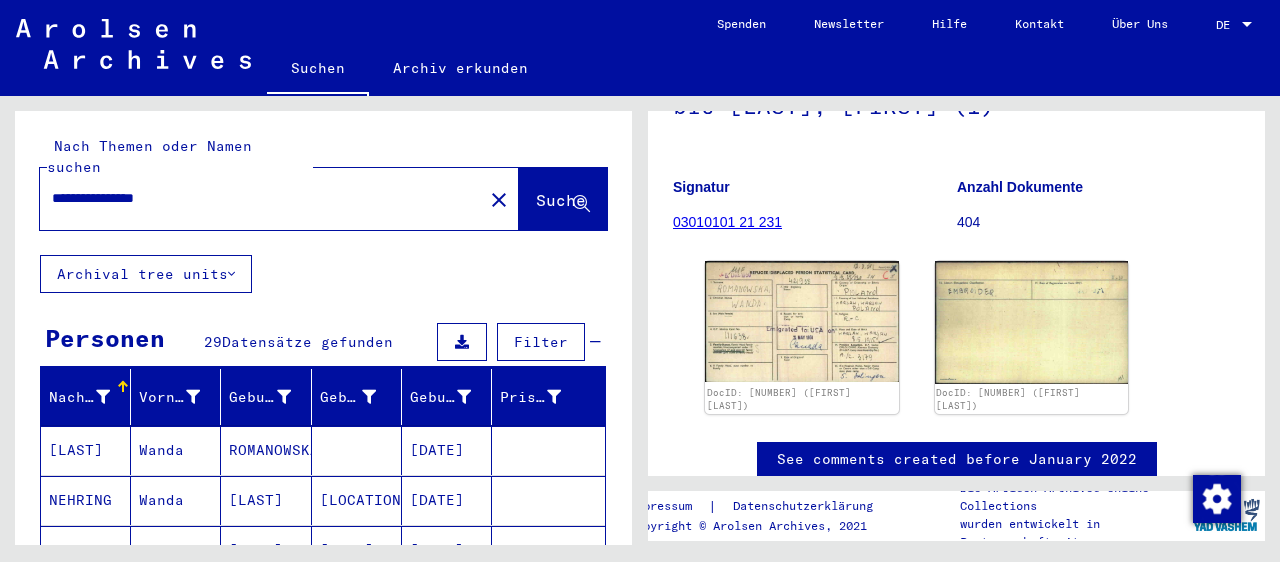 click on "**********" 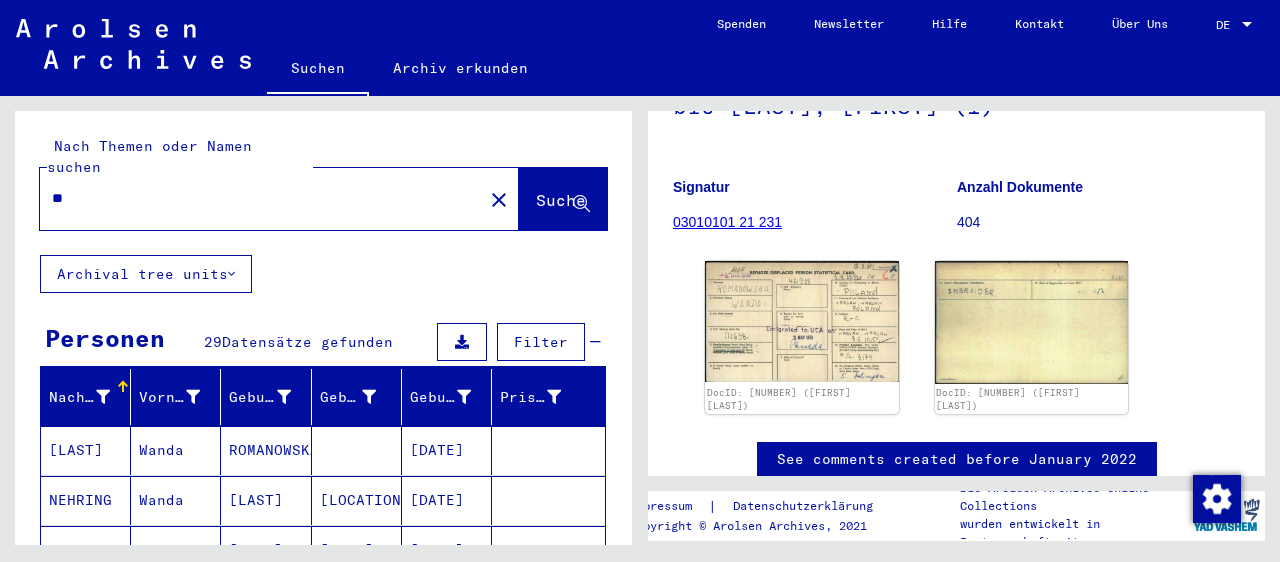 type on "*" 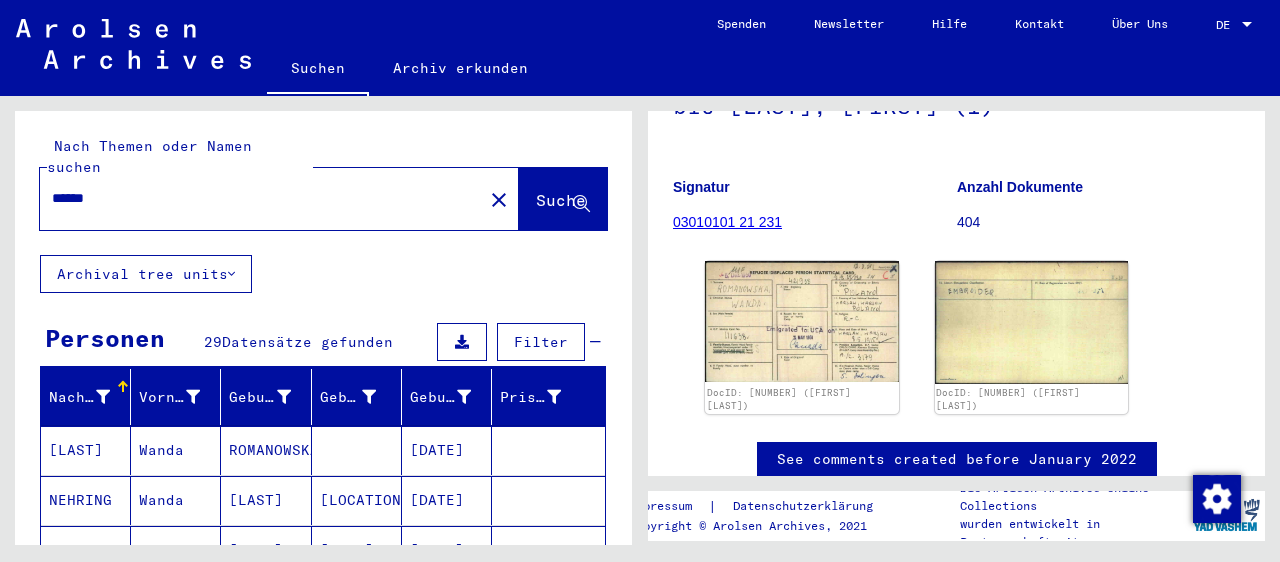 click on "Suche" 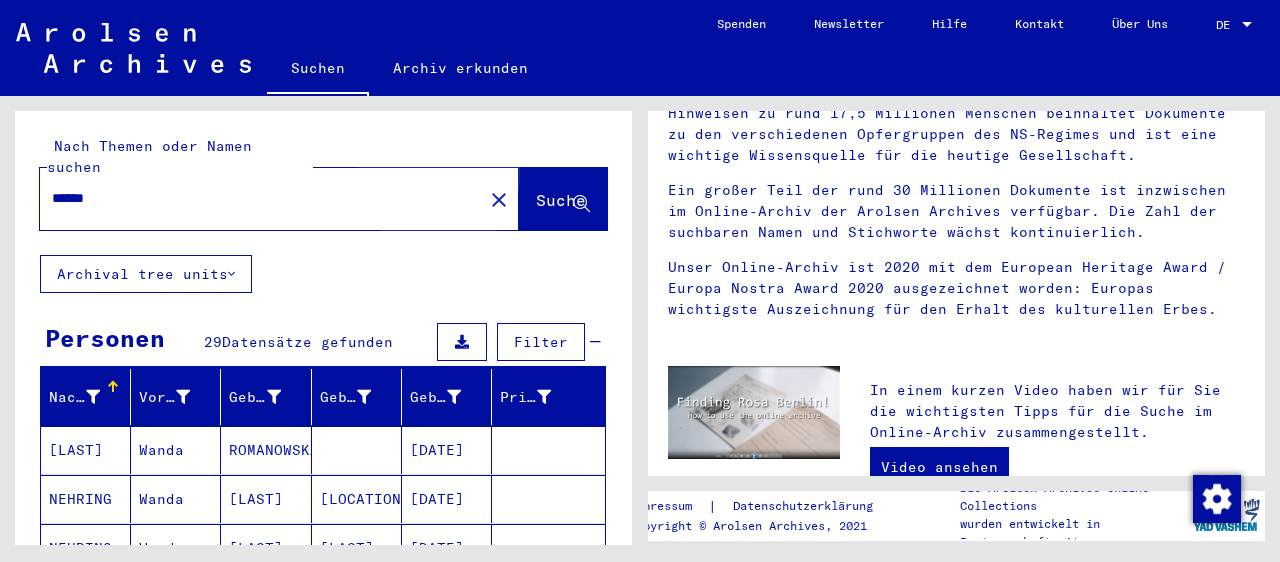 scroll, scrollTop: 0, scrollLeft: 0, axis: both 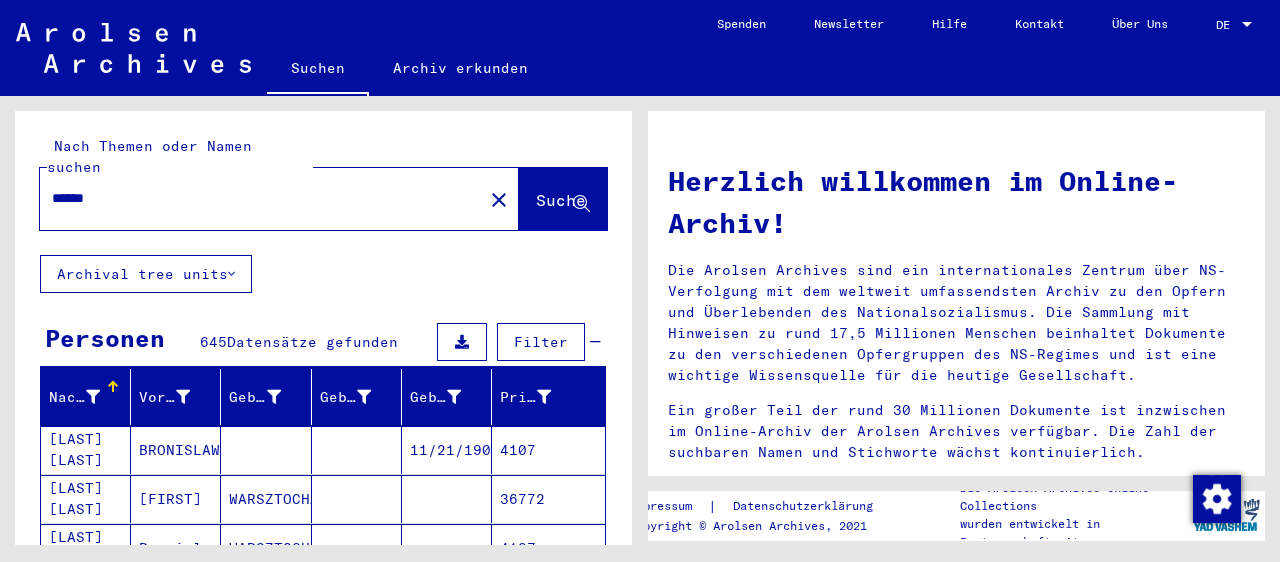 click on "******" at bounding box center [255, 198] 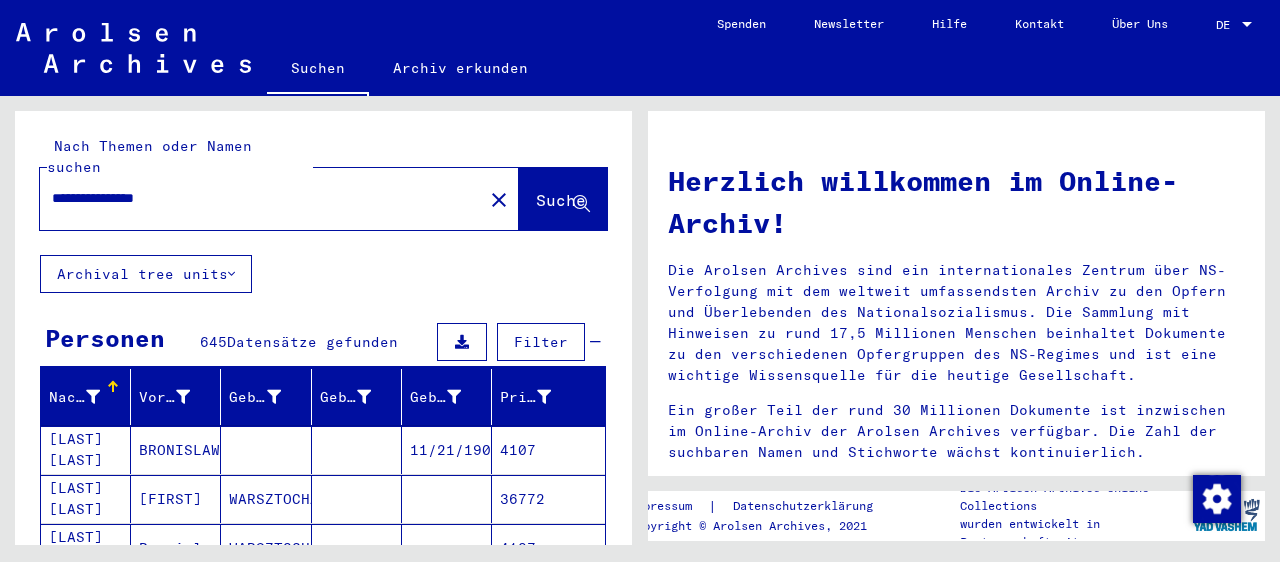 click on "Suche" 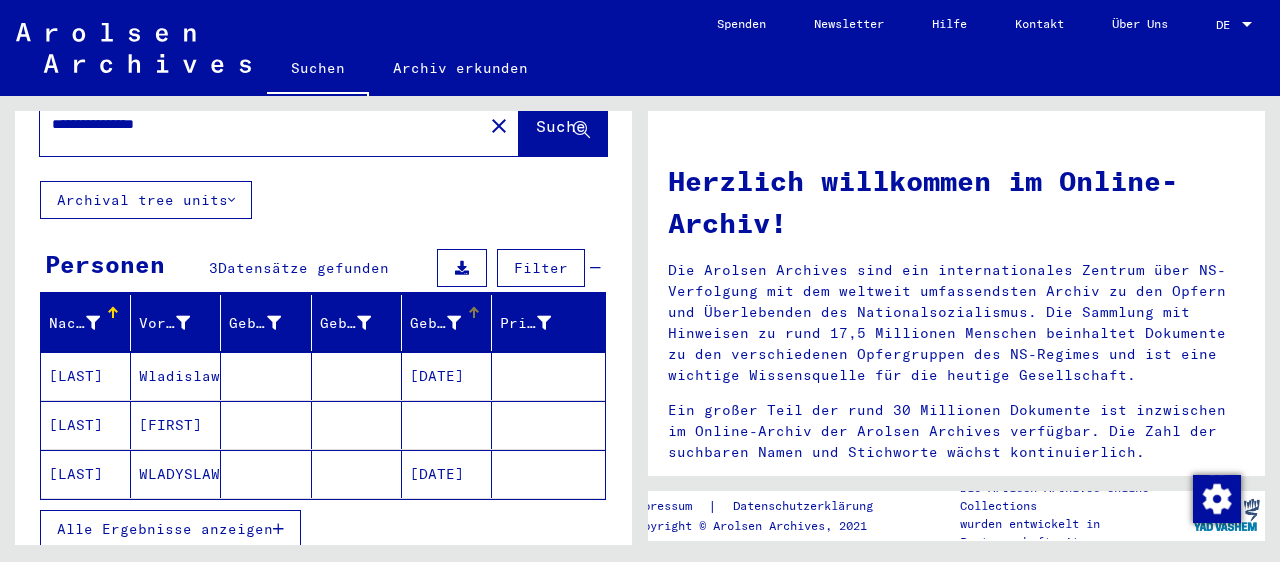 scroll, scrollTop: 110, scrollLeft: 0, axis: vertical 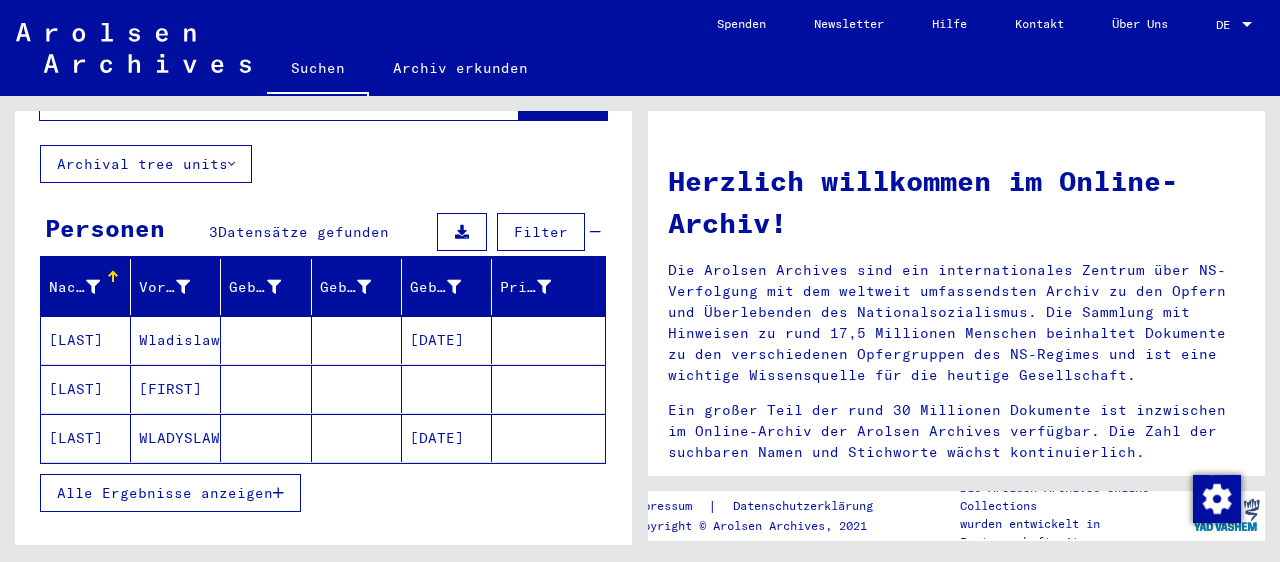 click on "Wladislaw" at bounding box center [176, 389] 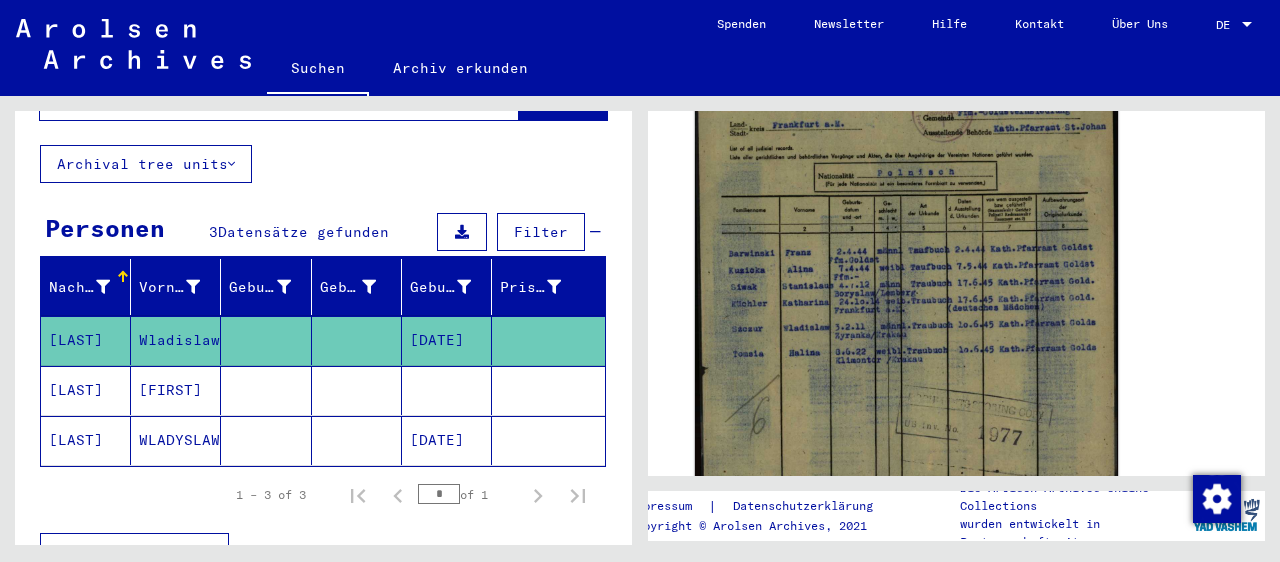 scroll, scrollTop: 441, scrollLeft: 0, axis: vertical 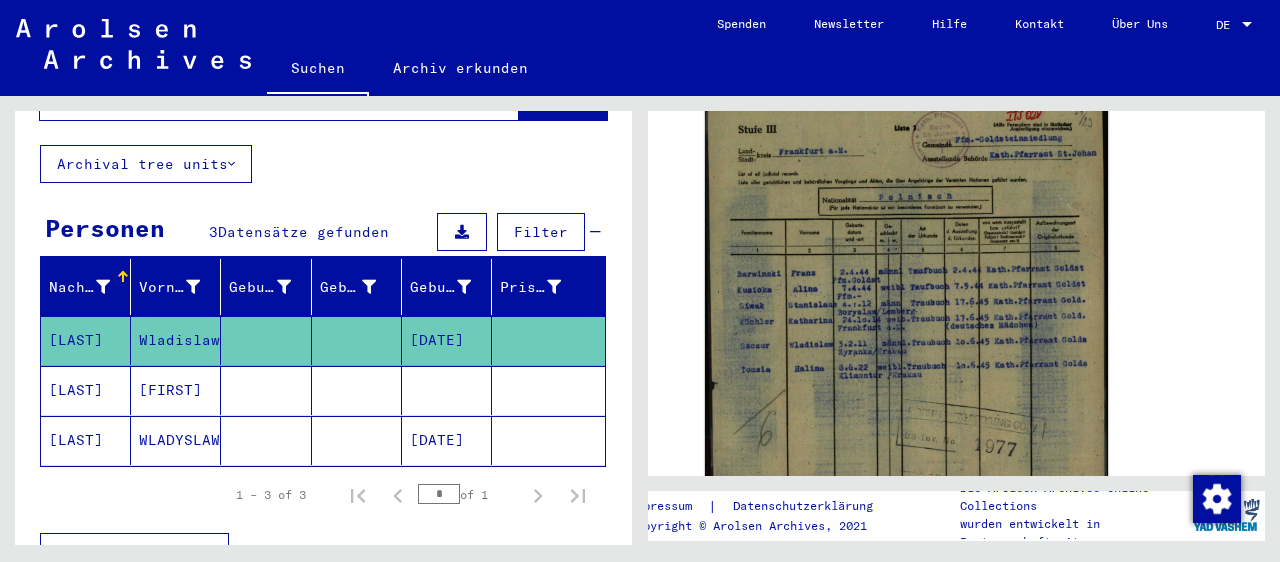 click on "[FIRST]" at bounding box center [176, 440] 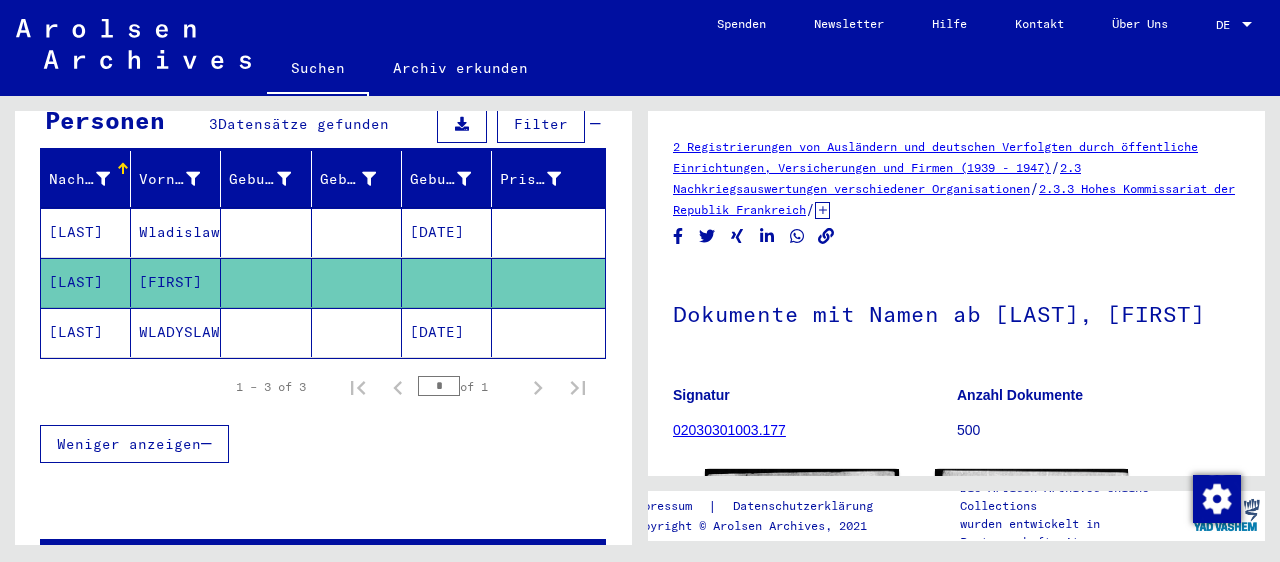 scroll, scrollTop: 220, scrollLeft: 0, axis: vertical 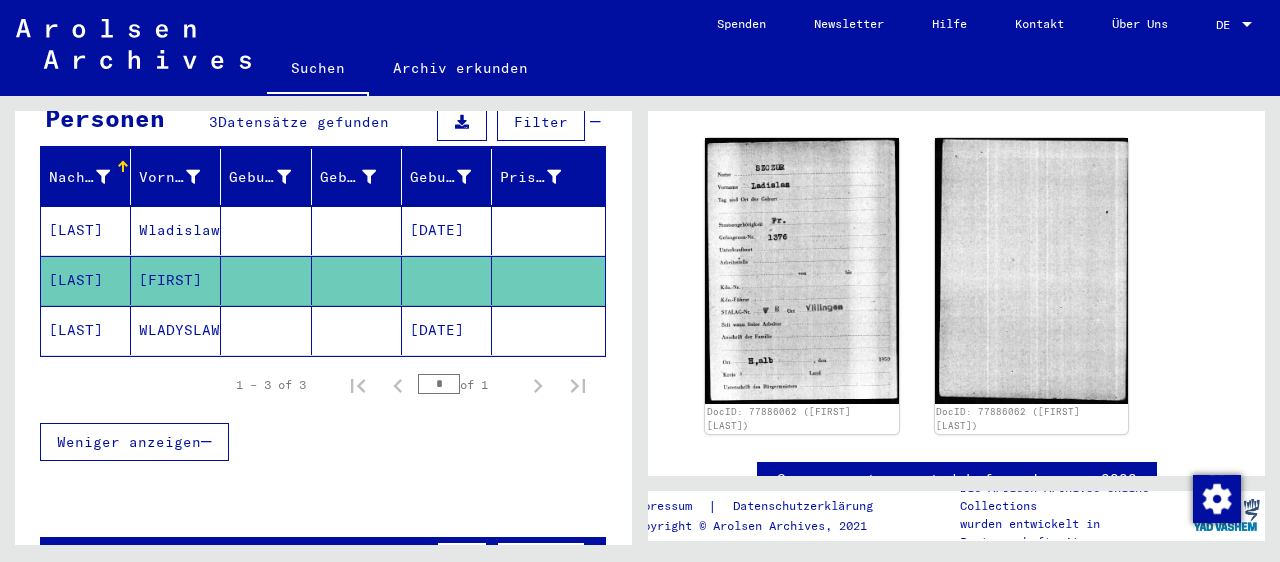 click 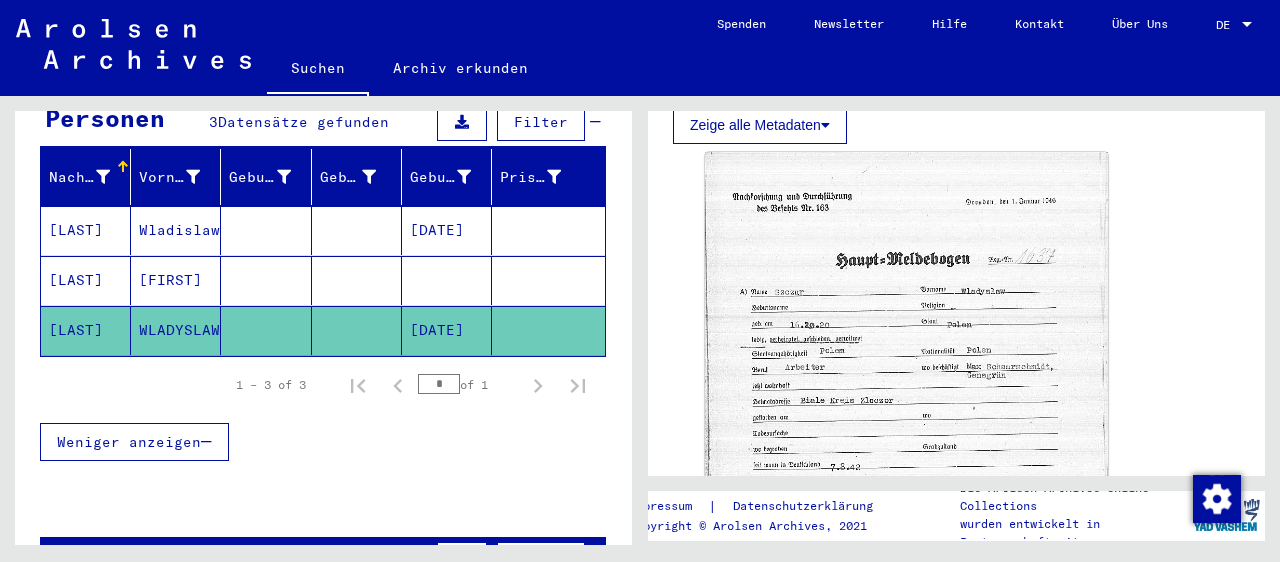 scroll, scrollTop: 772, scrollLeft: 0, axis: vertical 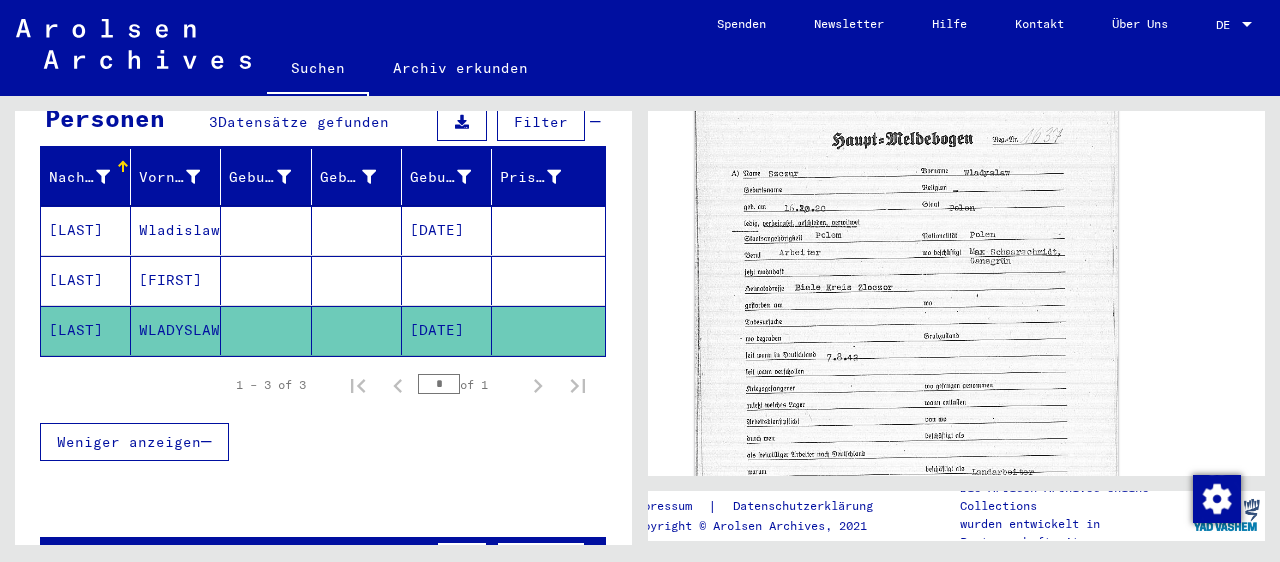 click 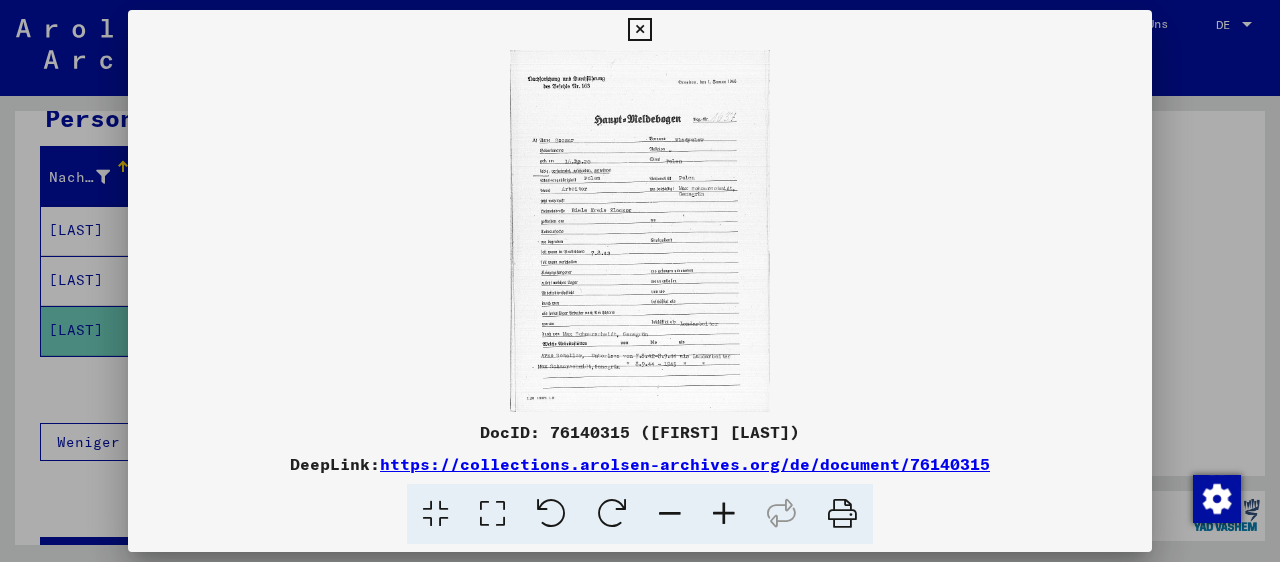click at bounding box center (724, 514) 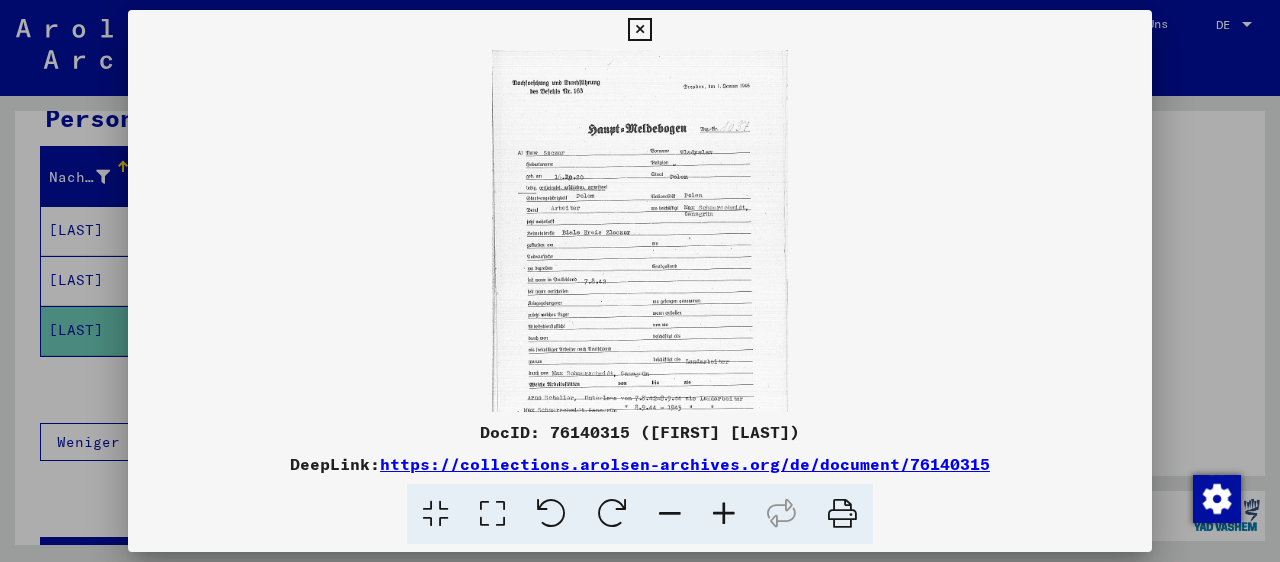click at bounding box center [724, 514] 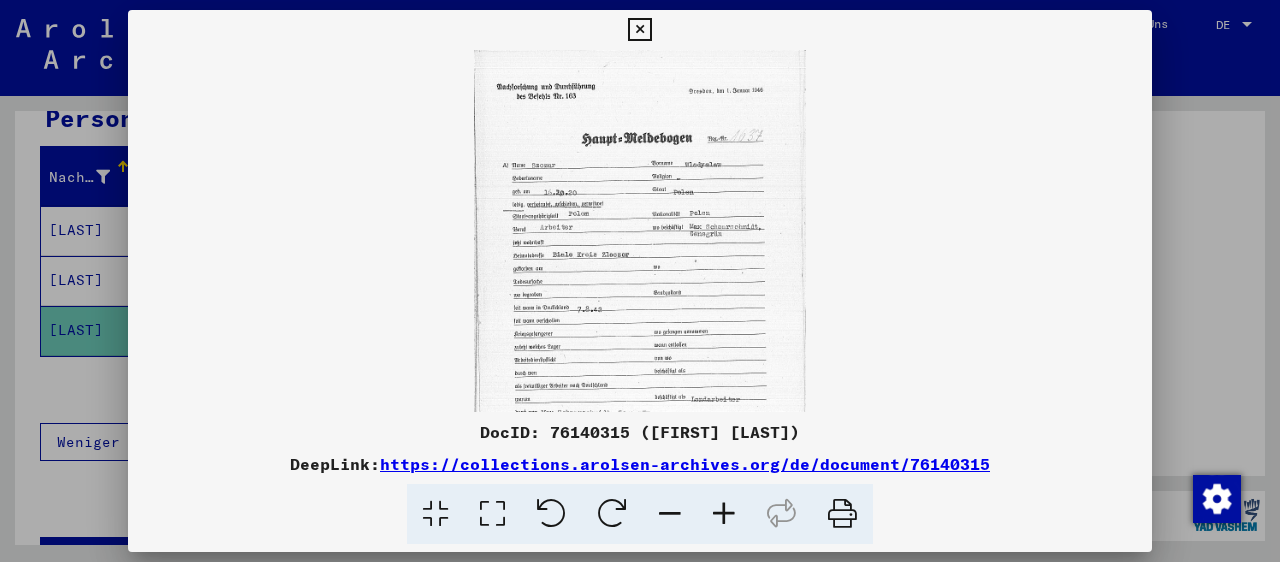 click at bounding box center [724, 514] 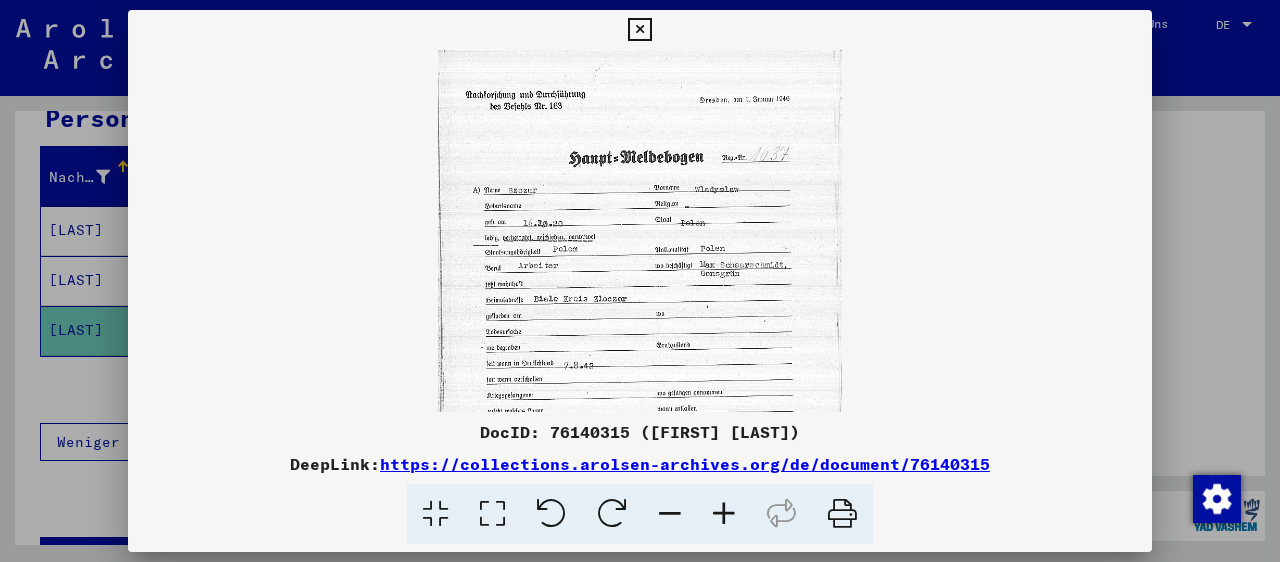 click at bounding box center [724, 514] 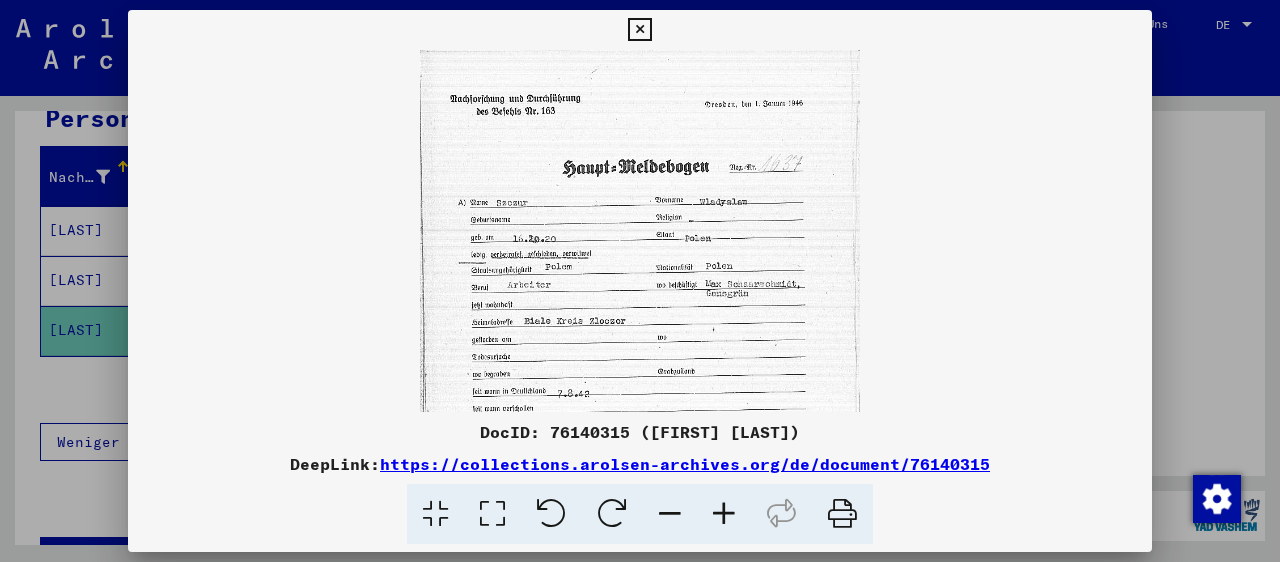 click at bounding box center (724, 514) 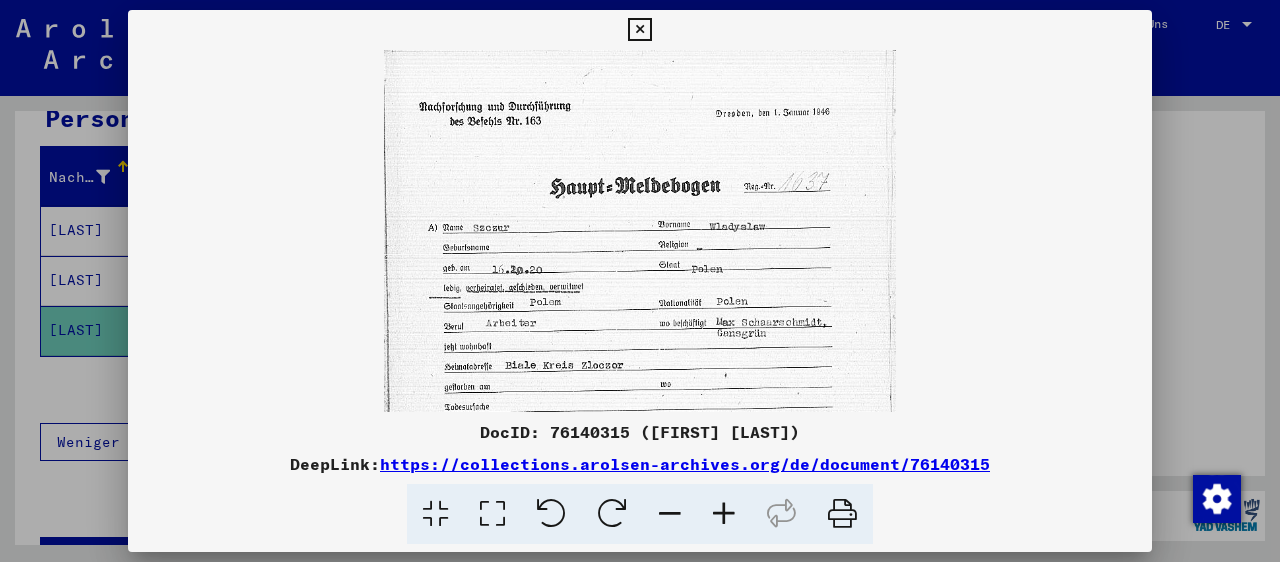 click at bounding box center [724, 514] 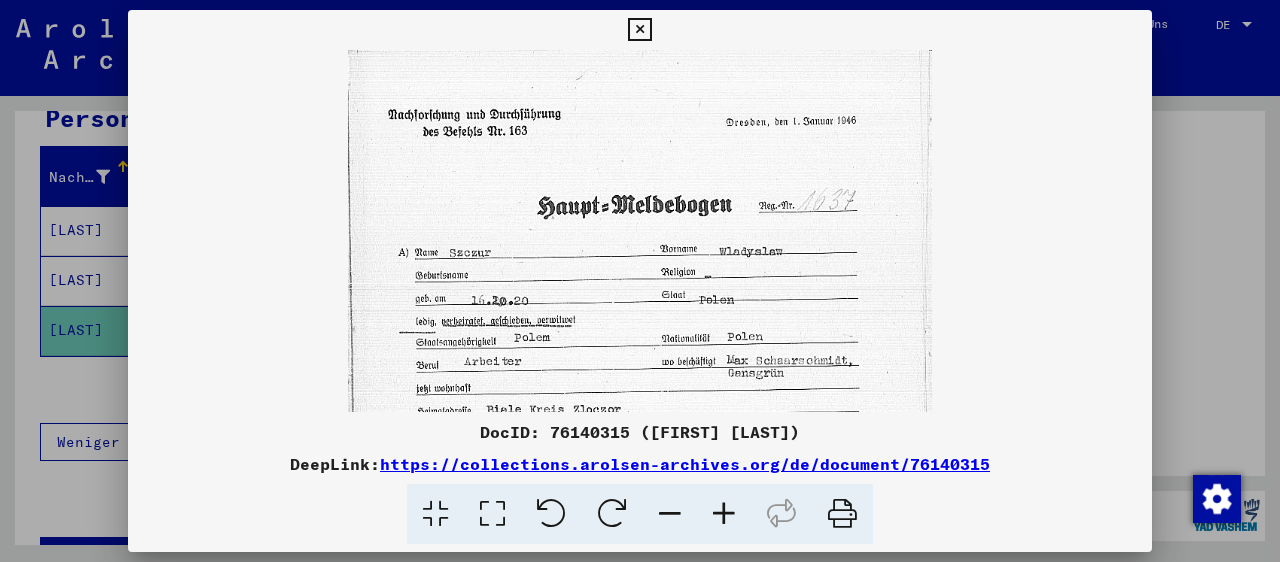 click at bounding box center (724, 514) 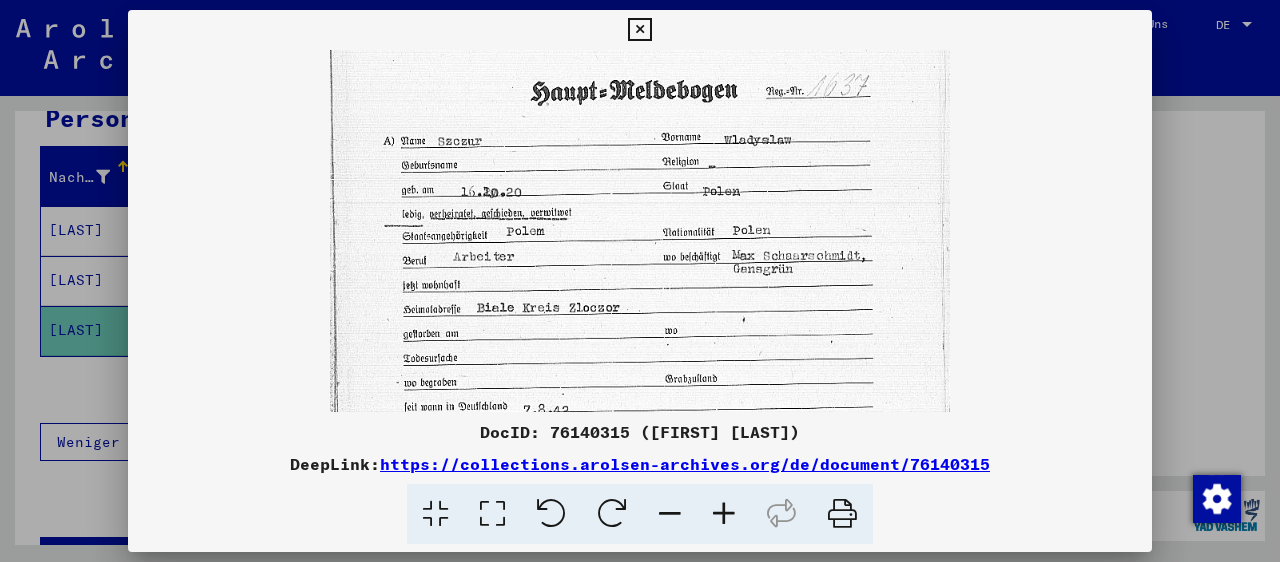 drag, startPoint x: 566, startPoint y: 331, endPoint x: 570, endPoint y: 218, distance: 113.07078 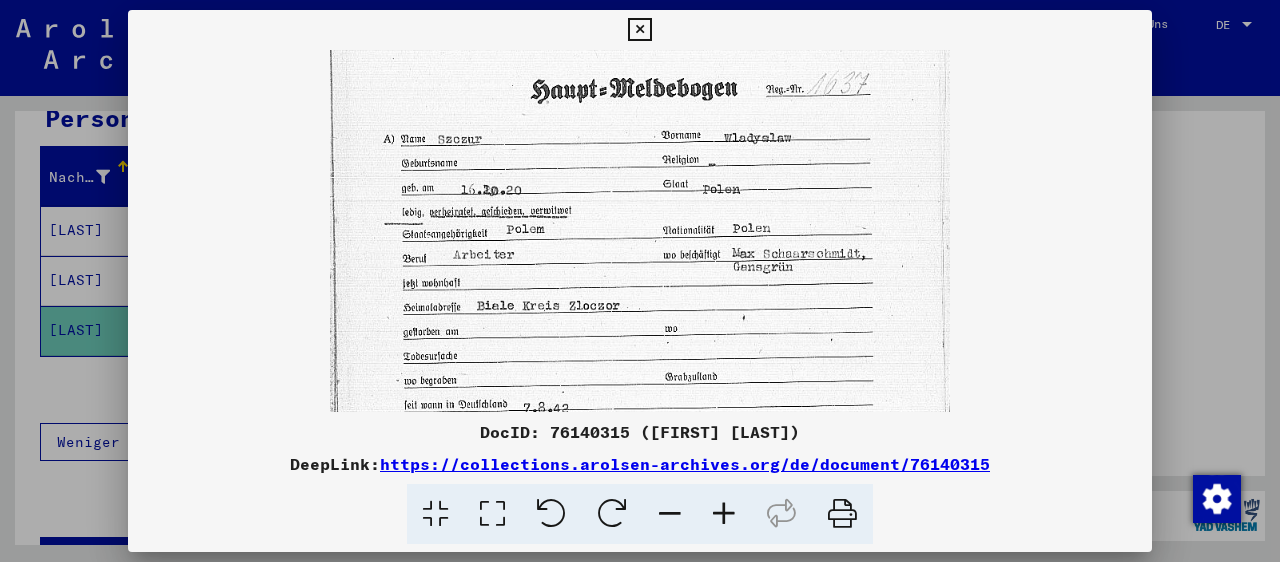 click at bounding box center (724, 514) 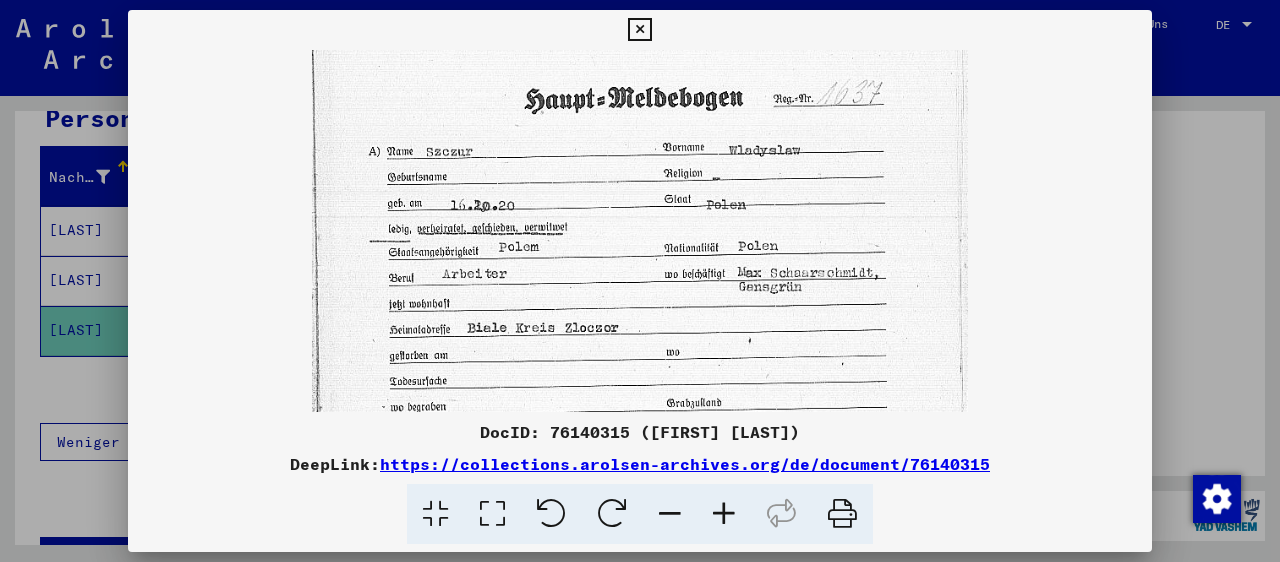 click at bounding box center (724, 514) 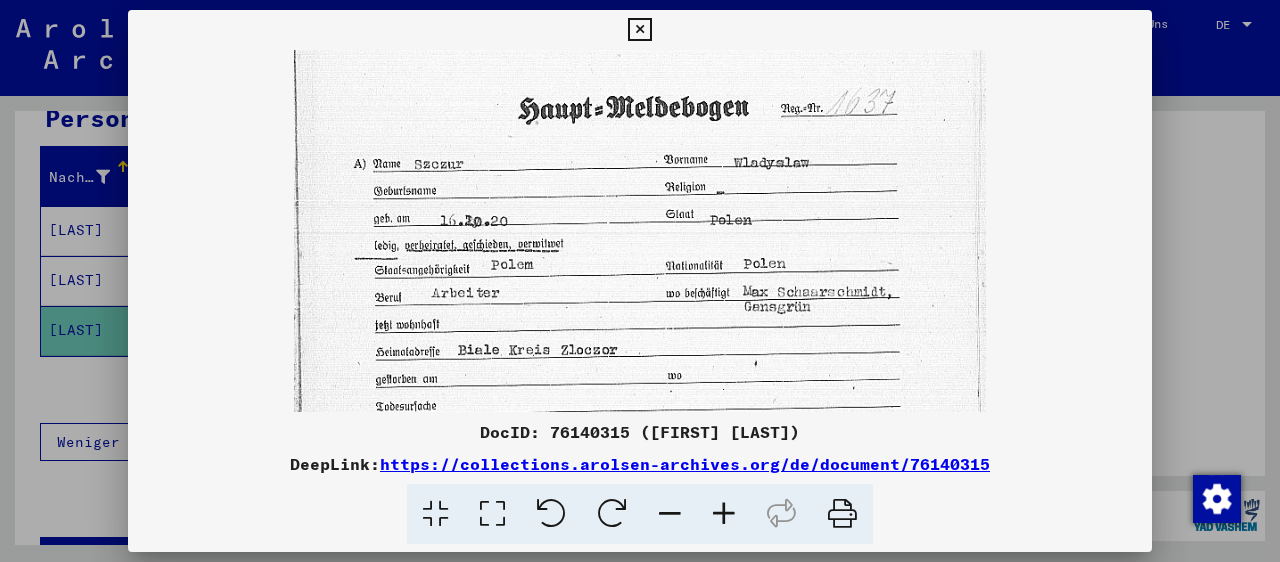 click at bounding box center [724, 514] 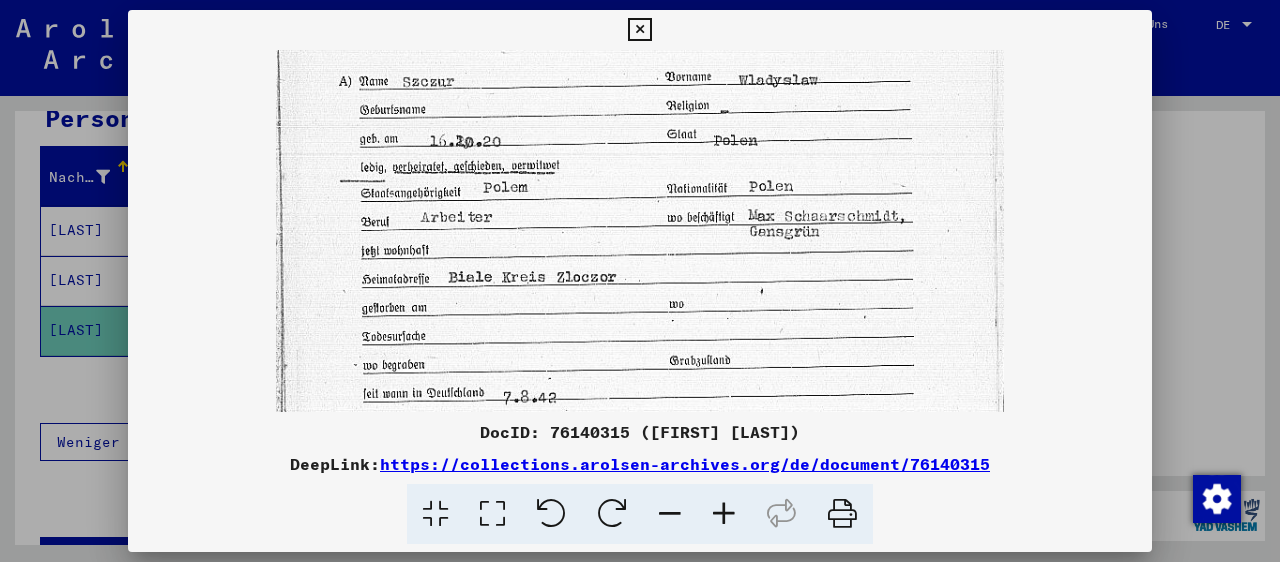 scroll, scrollTop: 234, scrollLeft: 0, axis: vertical 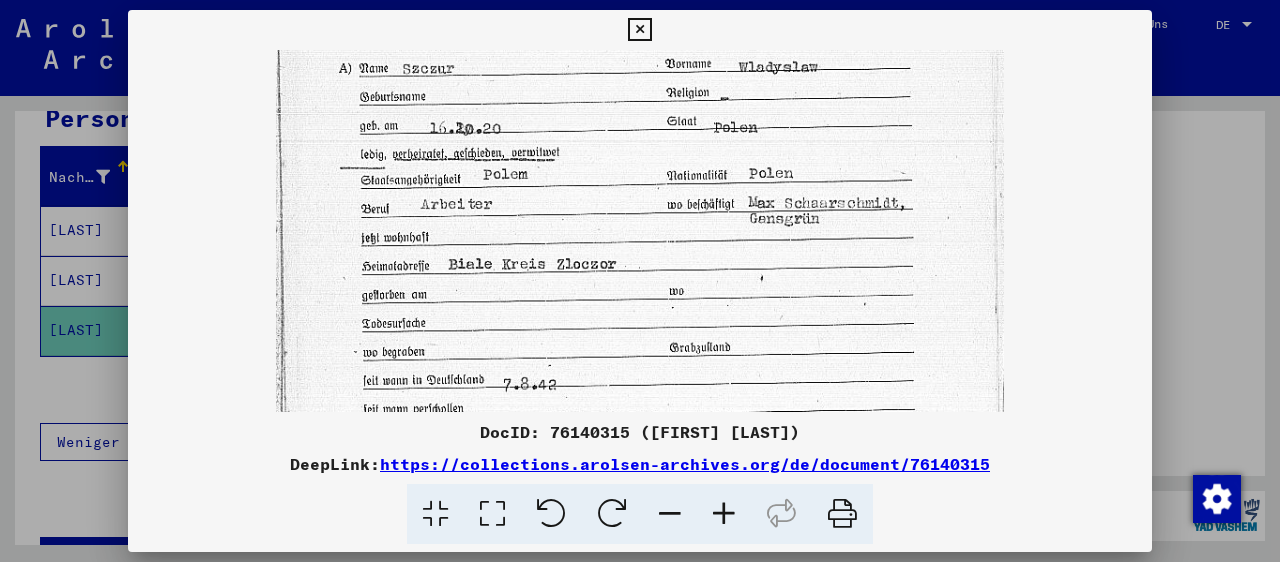 drag, startPoint x: 450, startPoint y: 238, endPoint x: 453, endPoint y: 171, distance: 67.06713 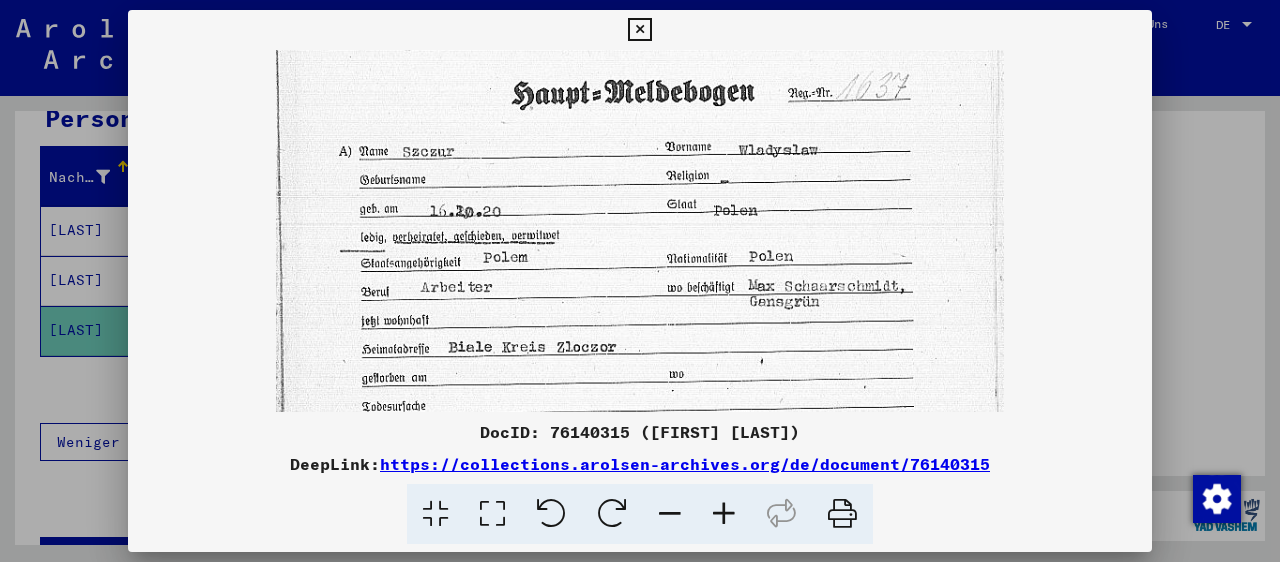 drag, startPoint x: 849, startPoint y: 241, endPoint x: 828, endPoint y: 339, distance: 100.22475 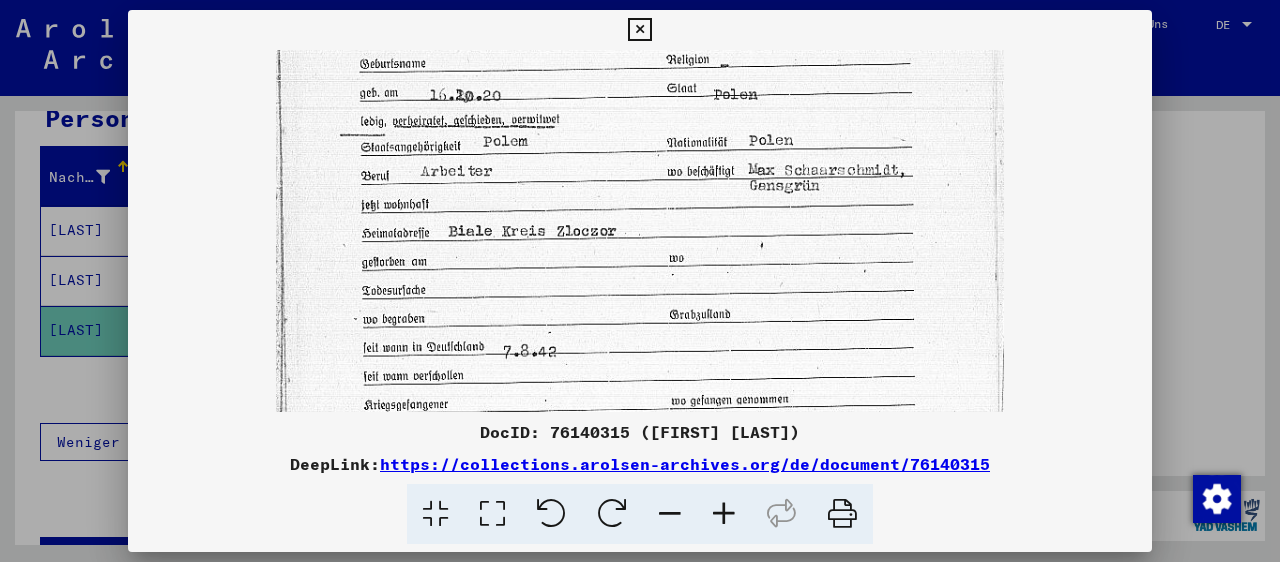 drag, startPoint x: 628, startPoint y: 246, endPoint x: 642, endPoint y: 141, distance: 105.92922 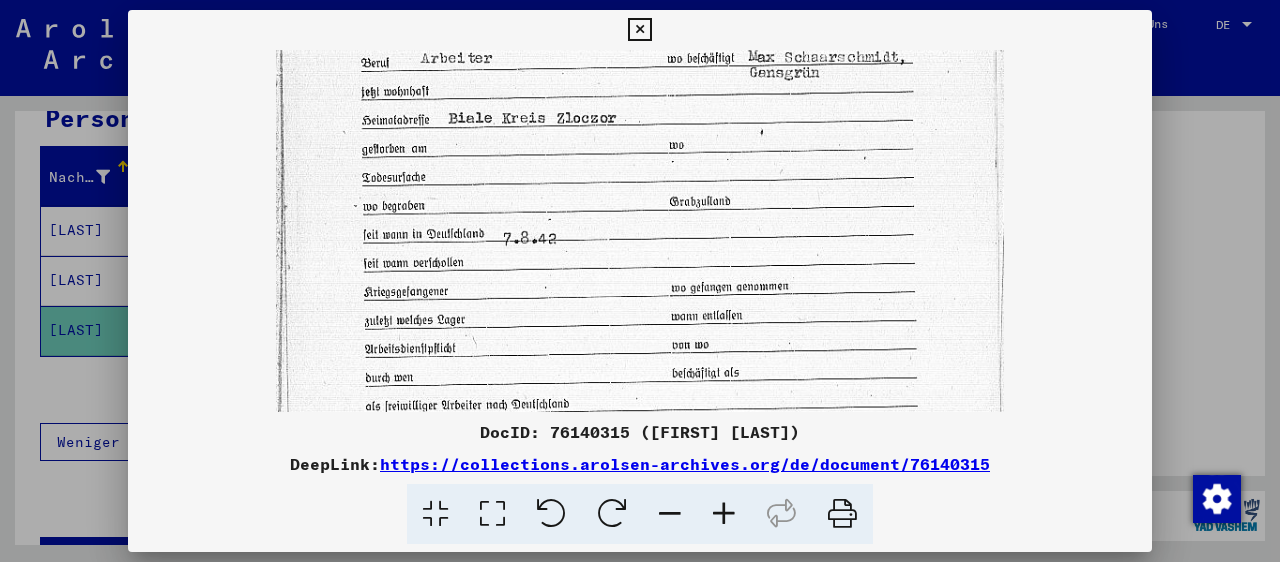 drag, startPoint x: 650, startPoint y: 322, endPoint x: 646, endPoint y: 180, distance: 142.05632 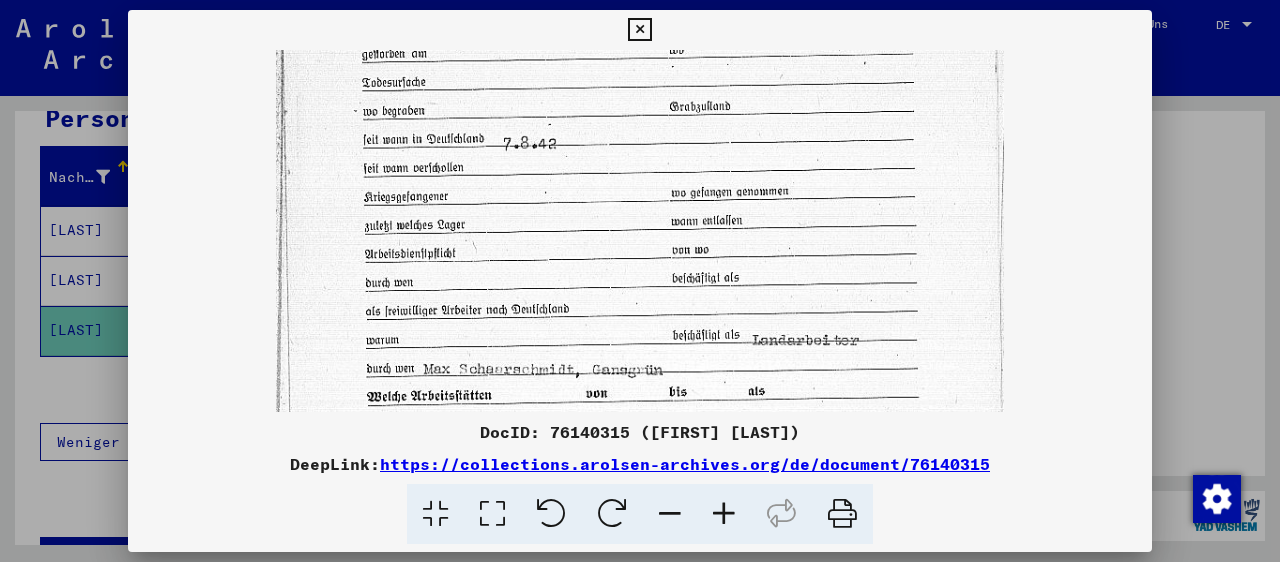 drag, startPoint x: 580, startPoint y: 340, endPoint x: 567, endPoint y: 222, distance: 118.71394 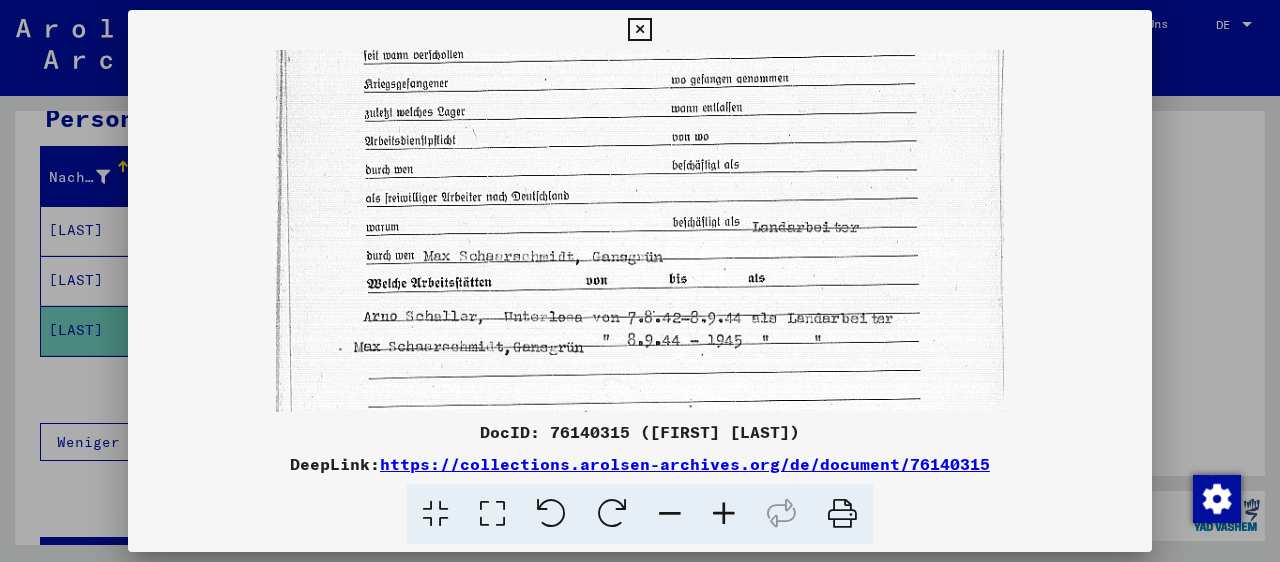 scroll, scrollTop: 591, scrollLeft: 0, axis: vertical 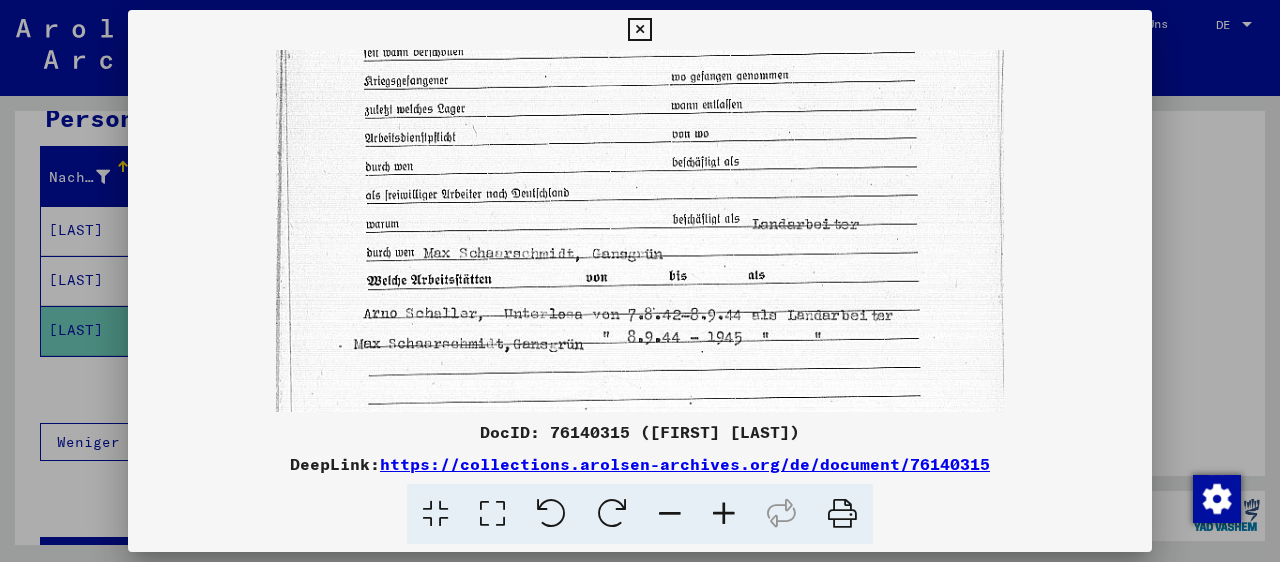 drag, startPoint x: 571, startPoint y: 342, endPoint x: 567, endPoint y: 250, distance: 92.086914 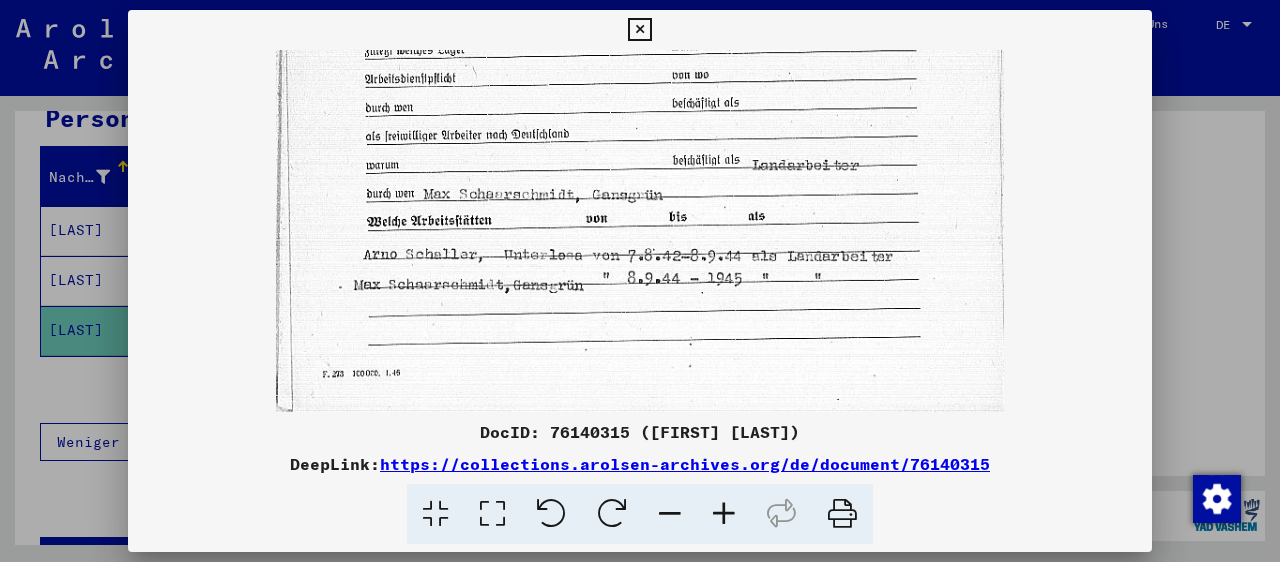 drag, startPoint x: 569, startPoint y: 313, endPoint x: 574, endPoint y: 249, distance: 64.195015 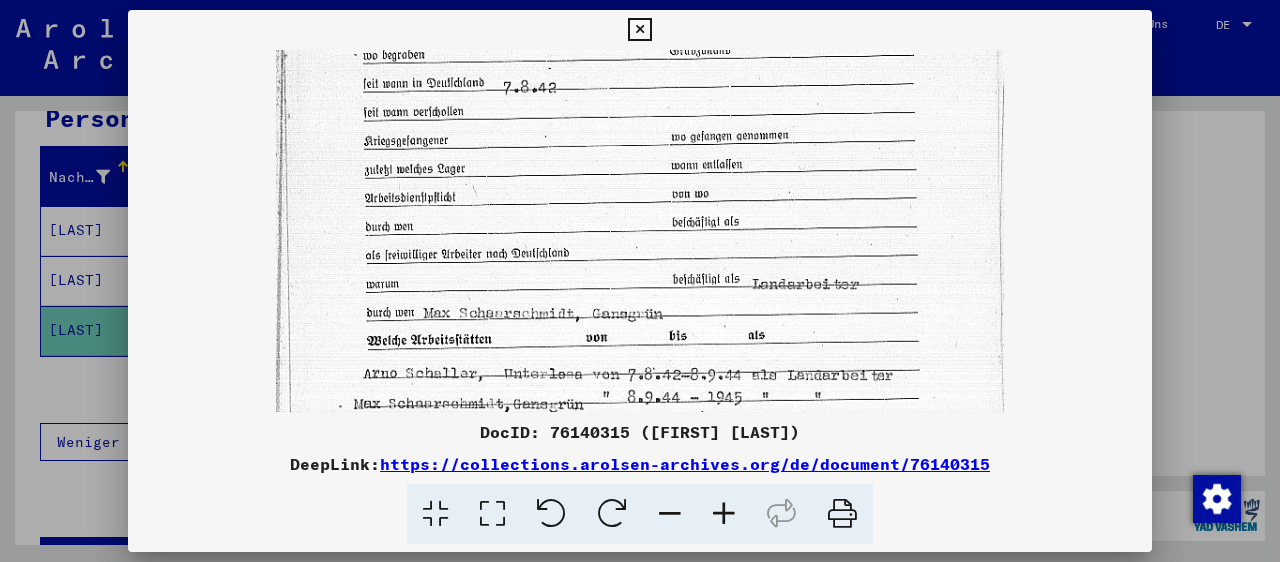 drag, startPoint x: 610, startPoint y: 109, endPoint x: 574, endPoint y: 250, distance: 145.5232 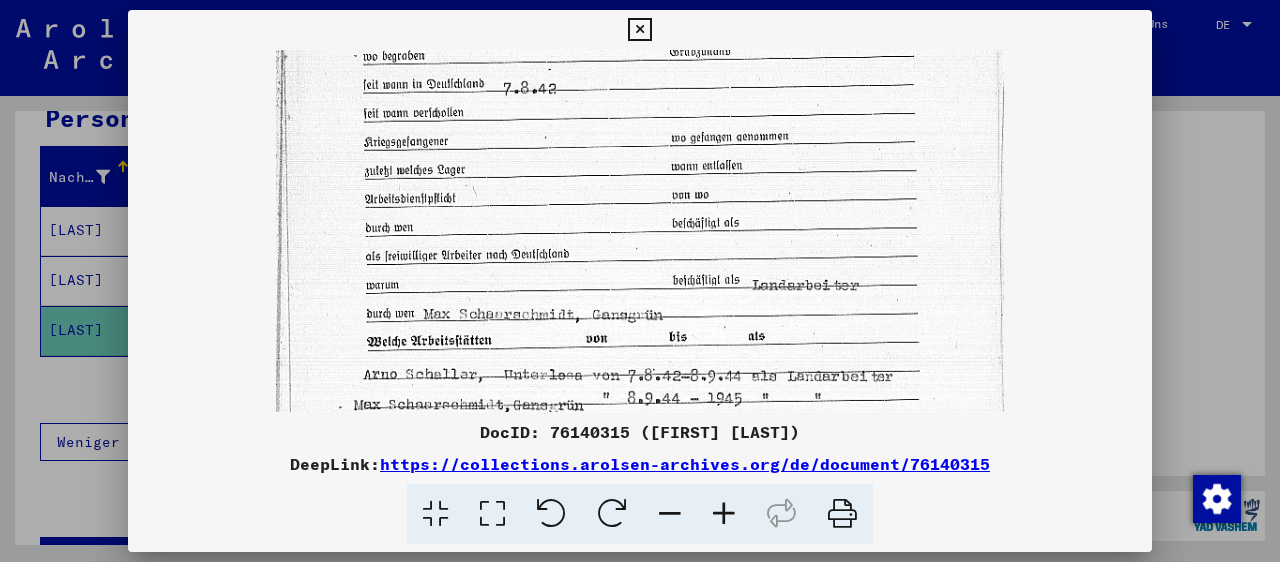 click at bounding box center (639, 26) 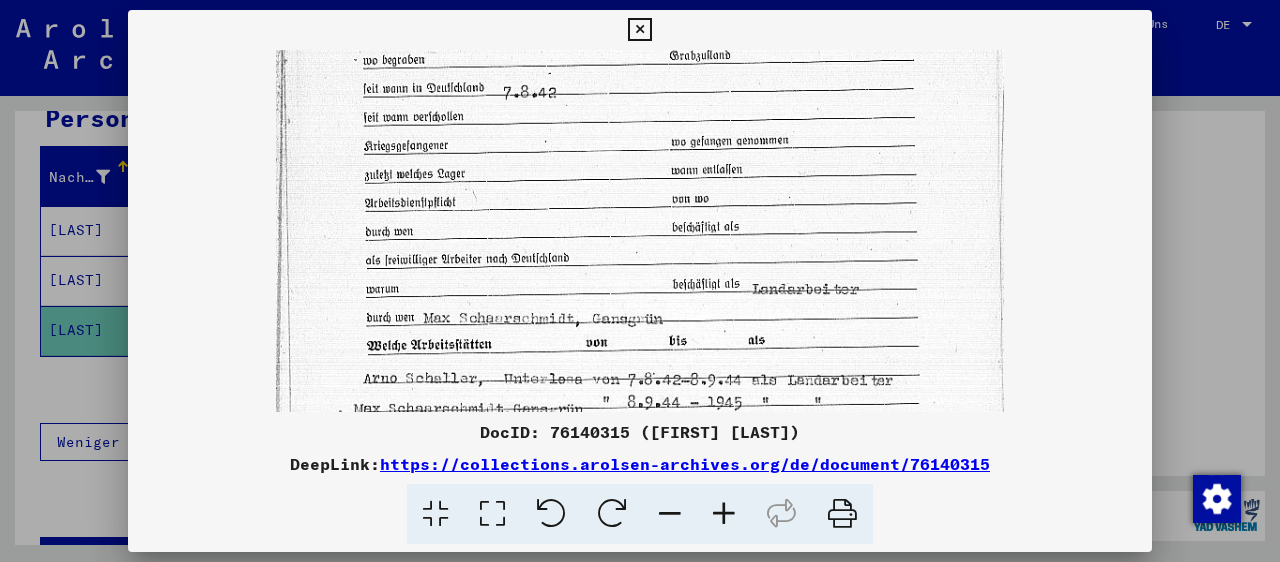 scroll, scrollTop: 484, scrollLeft: 0, axis: vertical 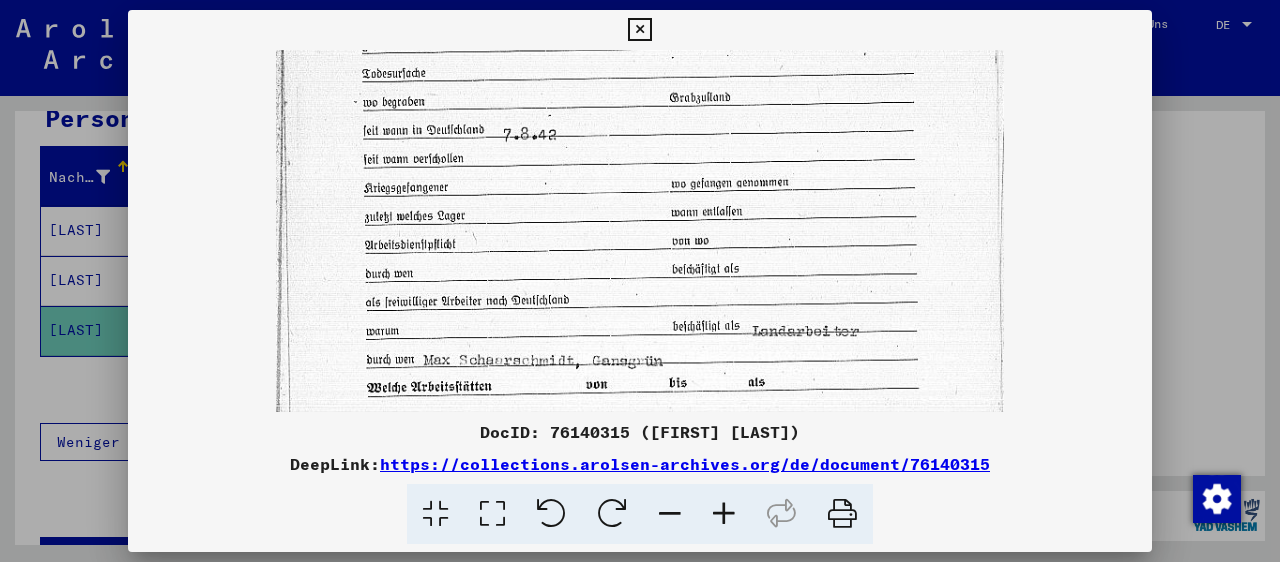 drag, startPoint x: 591, startPoint y: 171, endPoint x: 581, endPoint y: 212, distance: 42.201897 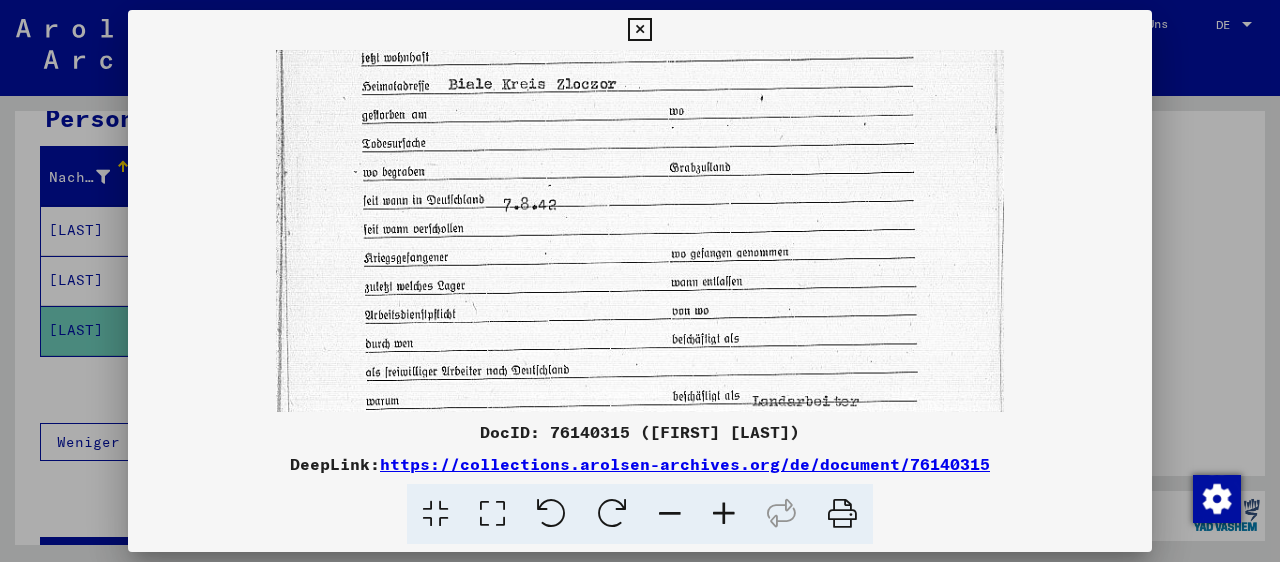 drag, startPoint x: 559, startPoint y: 191, endPoint x: 538, endPoint y: 278, distance: 89.498604 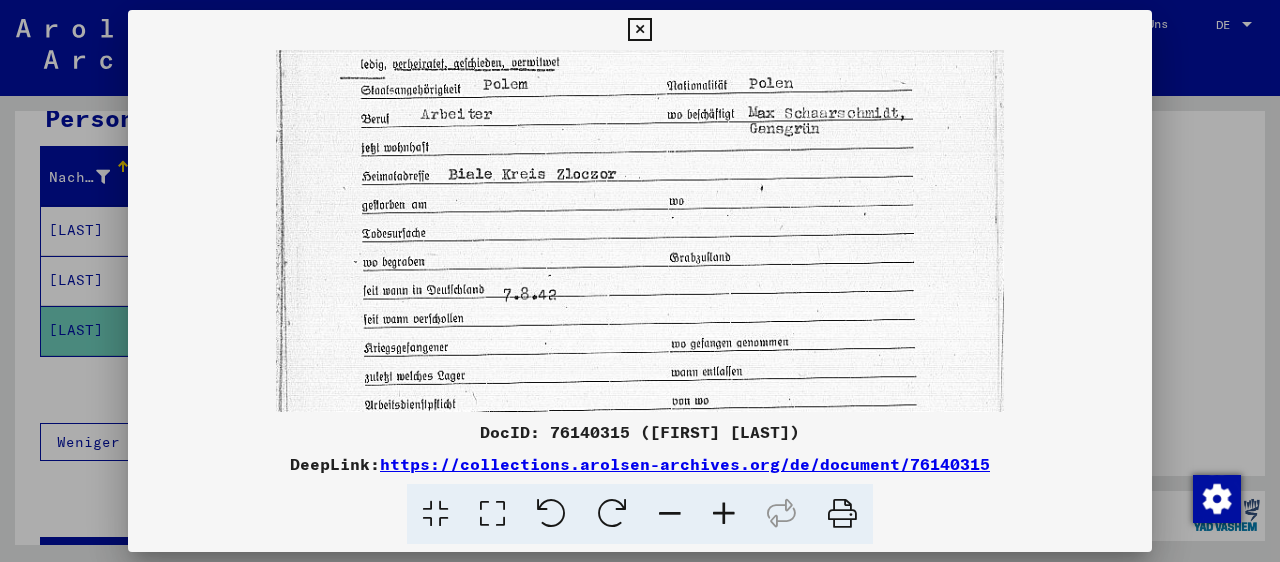 drag, startPoint x: 590, startPoint y: 202, endPoint x: 570, endPoint y: 282, distance: 82.46211 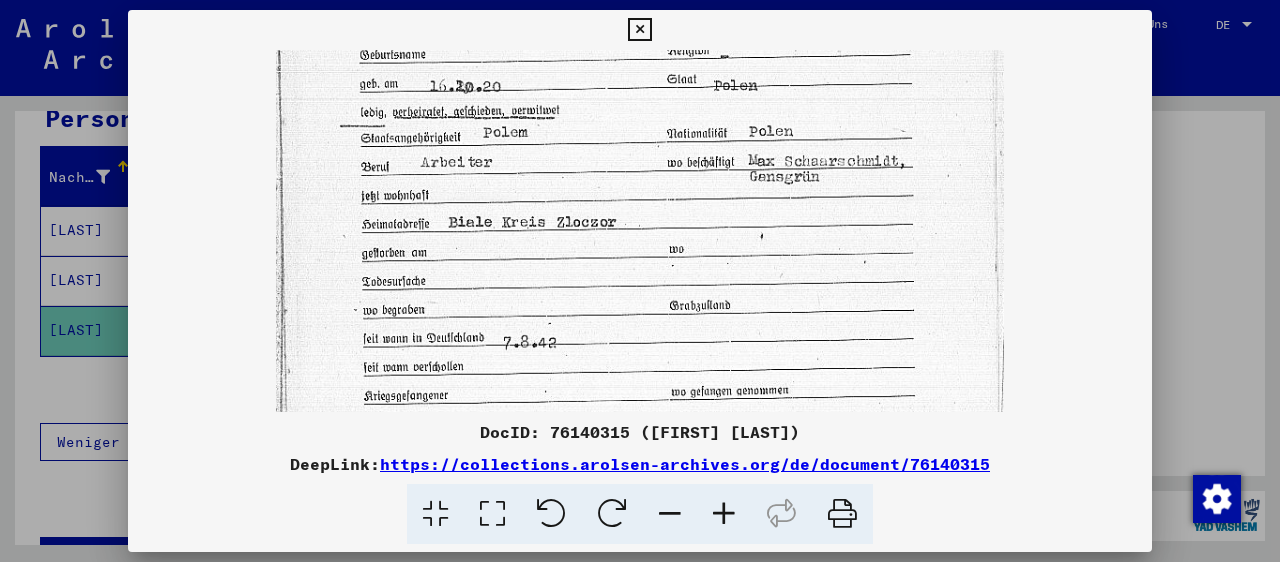 scroll, scrollTop: 259, scrollLeft: 0, axis: vertical 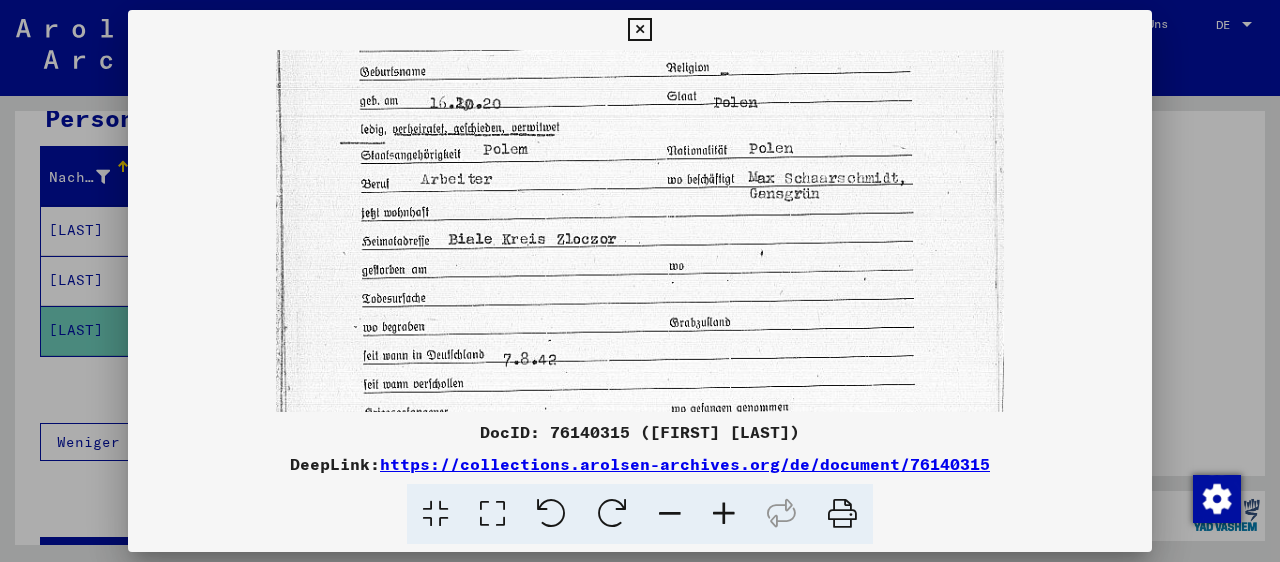 drag, startPoint x: 568, startPoint y: 265, endPoint x: 560, endPoint y: 321, distance: 56.568542 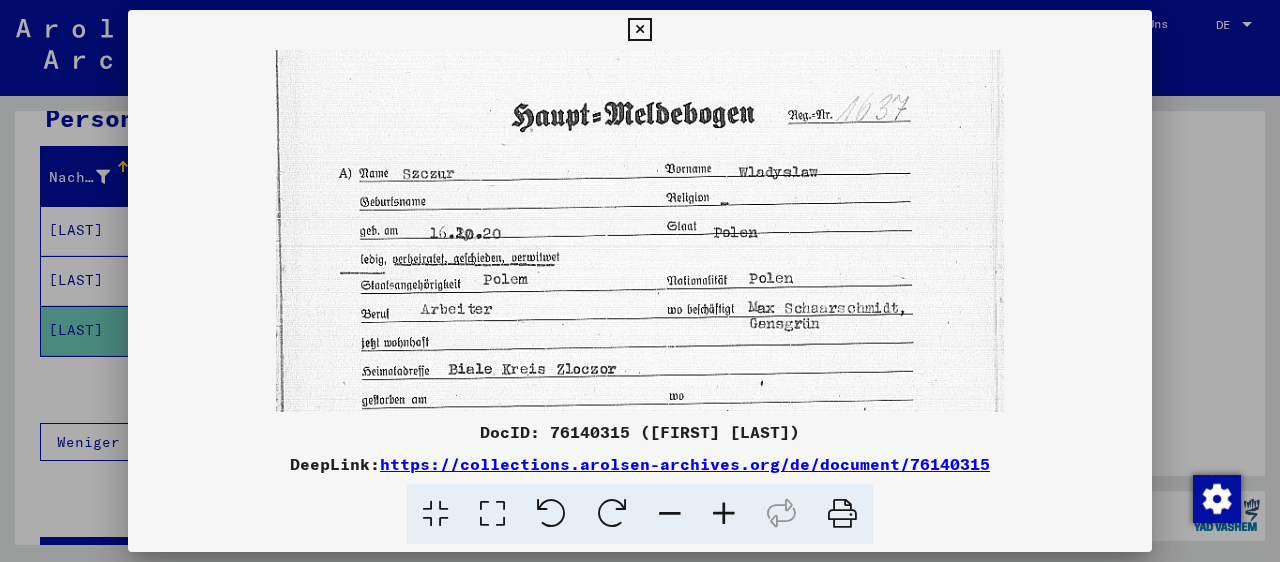 drag, startPoint x: 579, startPoint y: 95, endPoint x: 561, endPoint y: 236, distance: 142.14429 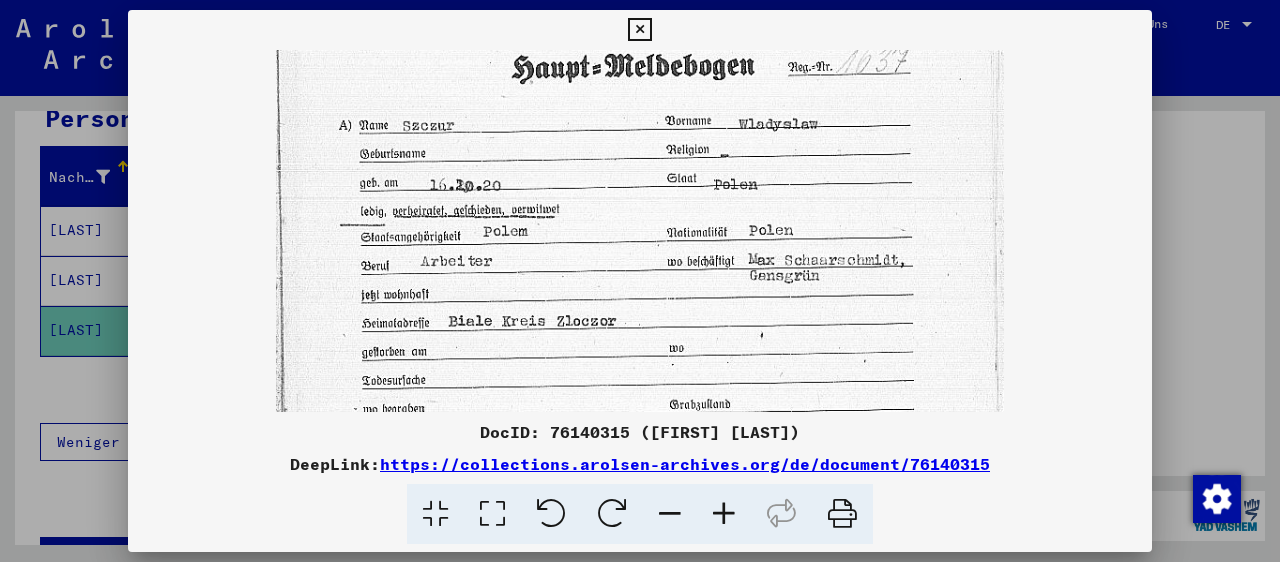 scroll, scrollTop: 192, scrollLeft: 0, axis: vertical 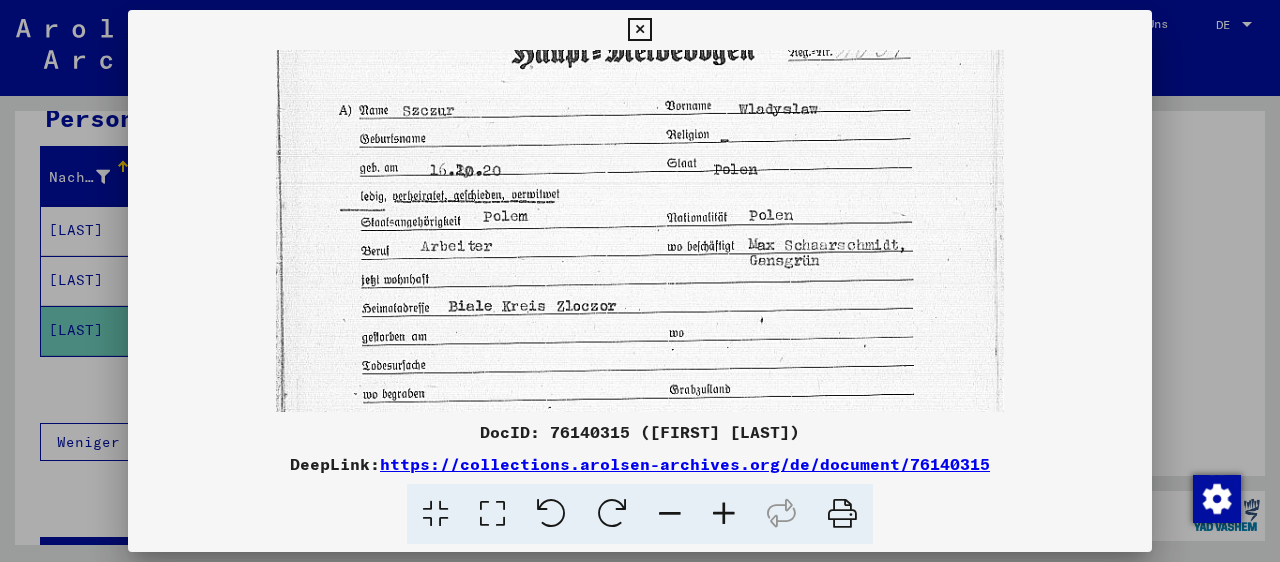 drag, startPoint x: 637, startPoint y: 386, endPoint x: 646, endPoint y: 310, distance: 76.53104 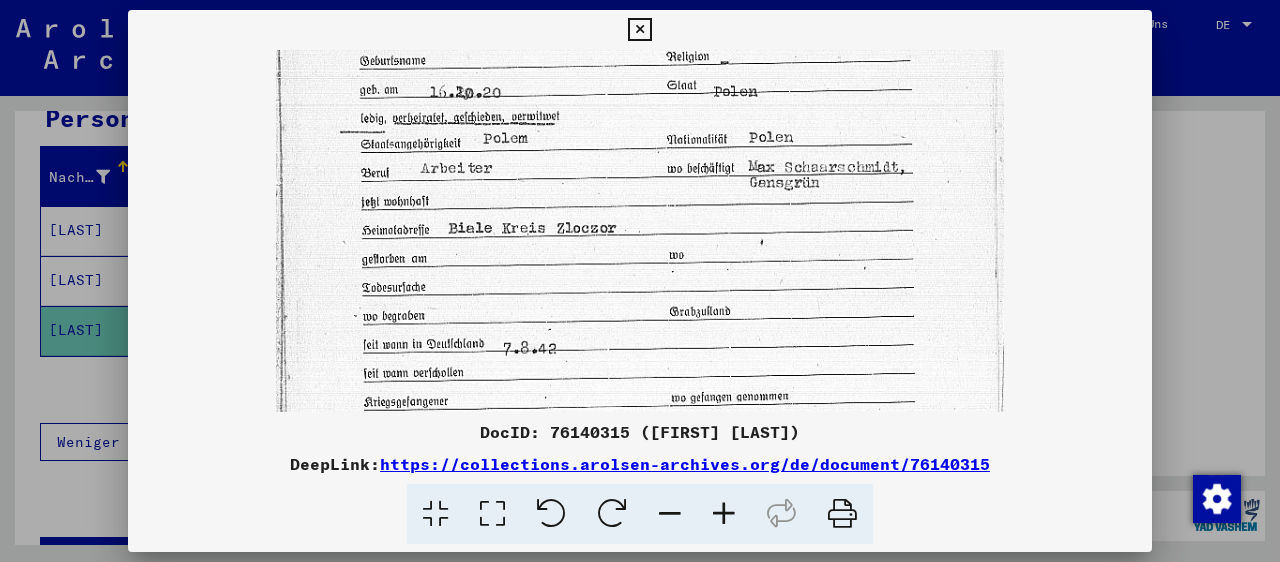 drag, startPoint x: 654, startPoint y: 329, endPoint x: 628, endPoint y: 168, distance: 163.08586 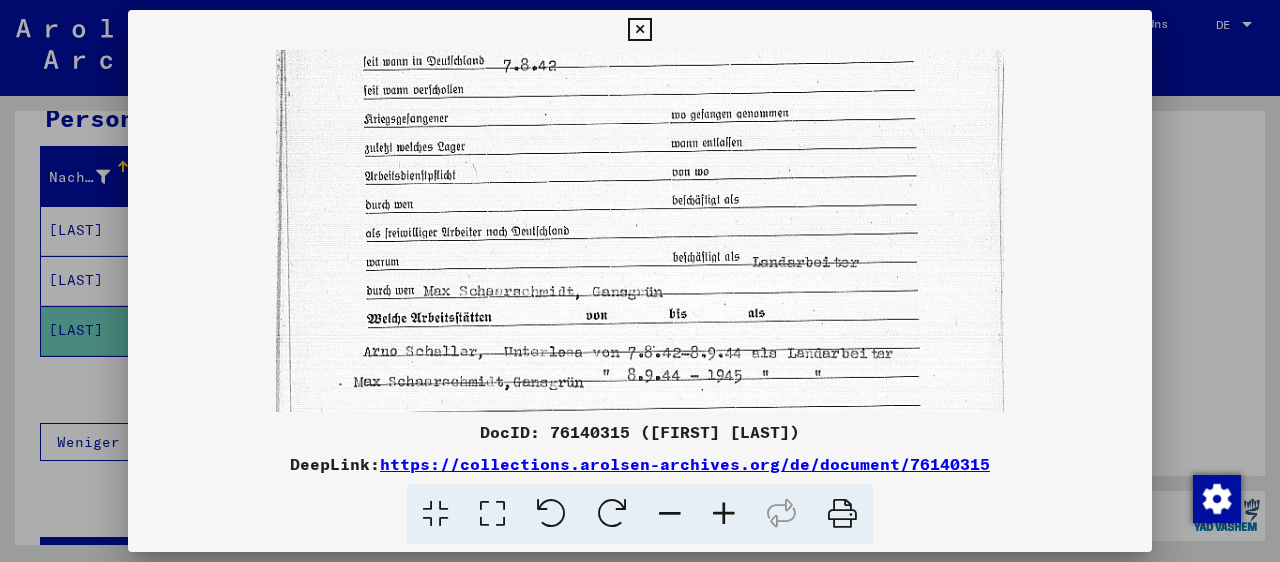 drag, startPoint x: 618, startPoint y: 371, endPoint x: 589, endPoint y: 156, distance: 216.94699 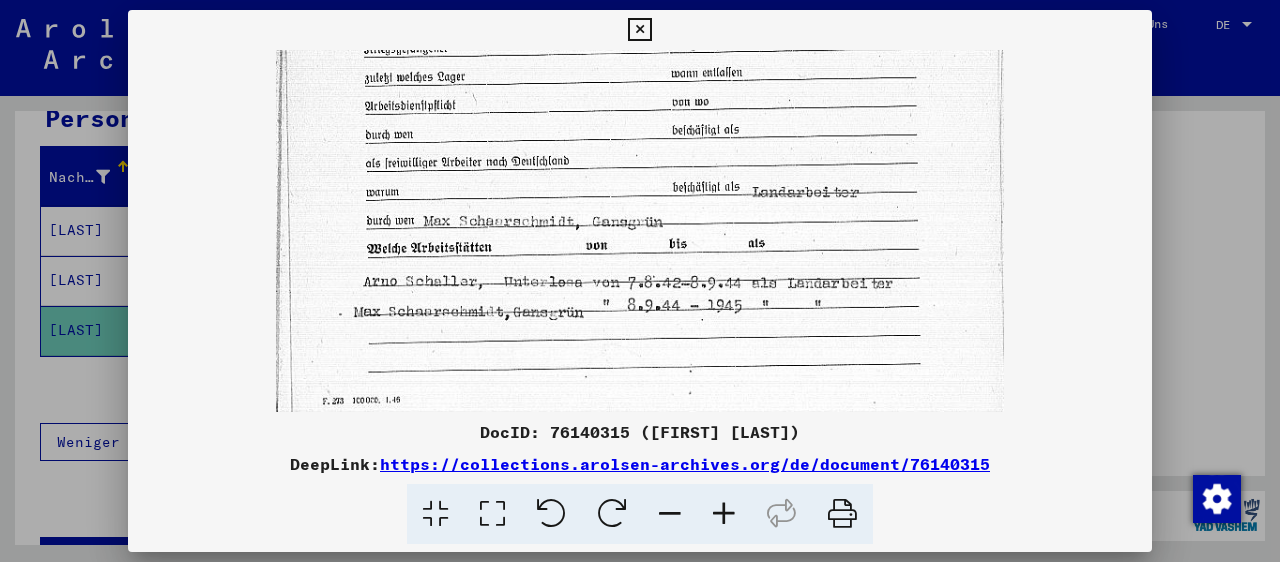 scroll, scrollTop: 650, scrollLeft: 0, axis: vertical 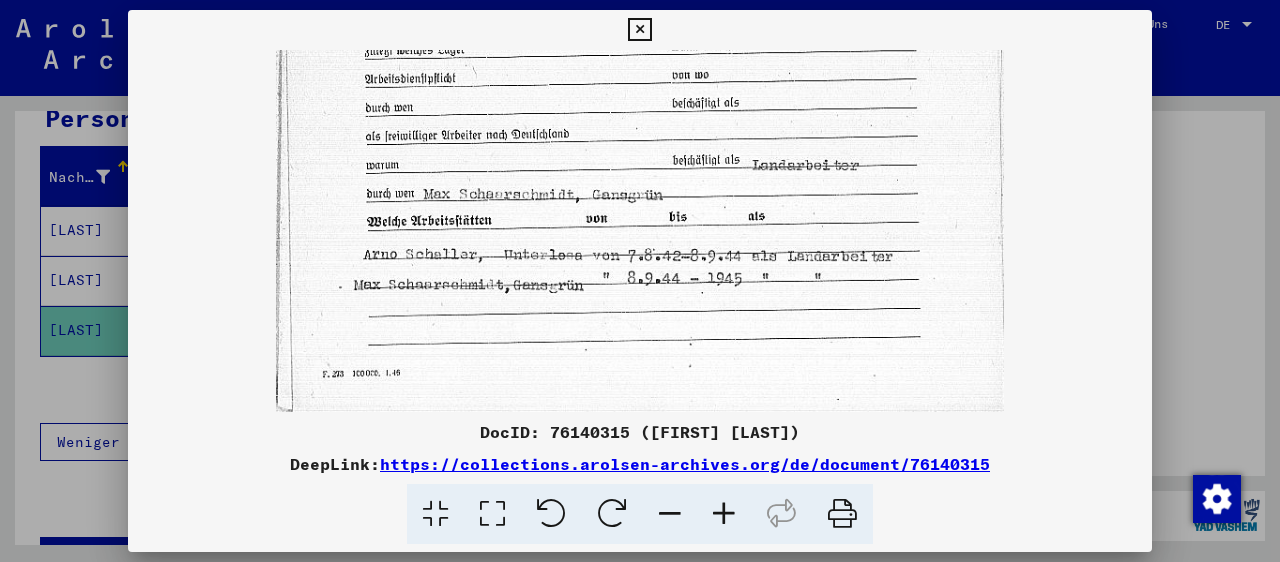 drag, startPoint x: 567, startPoint y: 306, endPoint x: 564, endPoint y: 212, distance: 94.04786 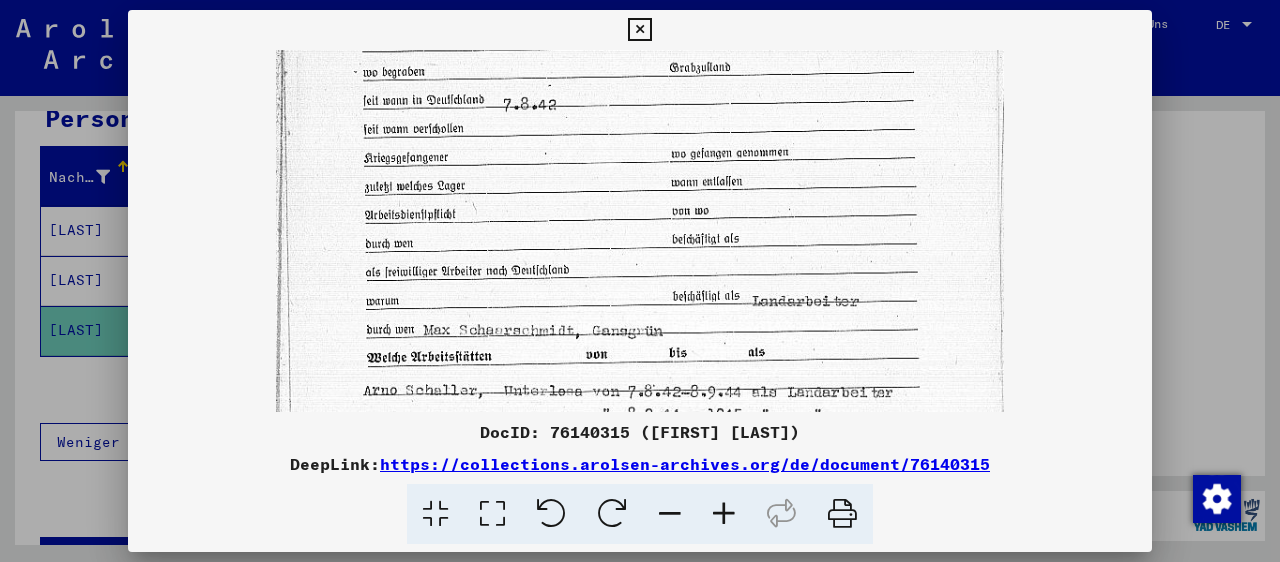 scroll, scrollTop: 467, scrollLeft: 0, axis: vertical 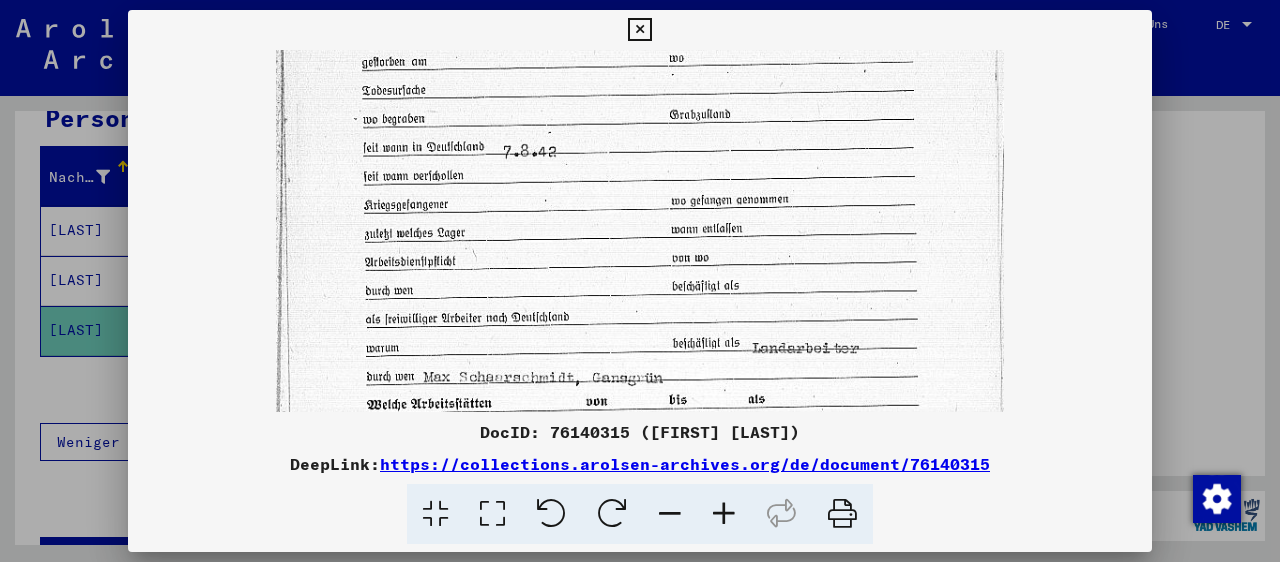 drag, startPoint x: 703, startPoint y: 134, endPoint x: 666, endPoint y: 322, distance: 191.60637 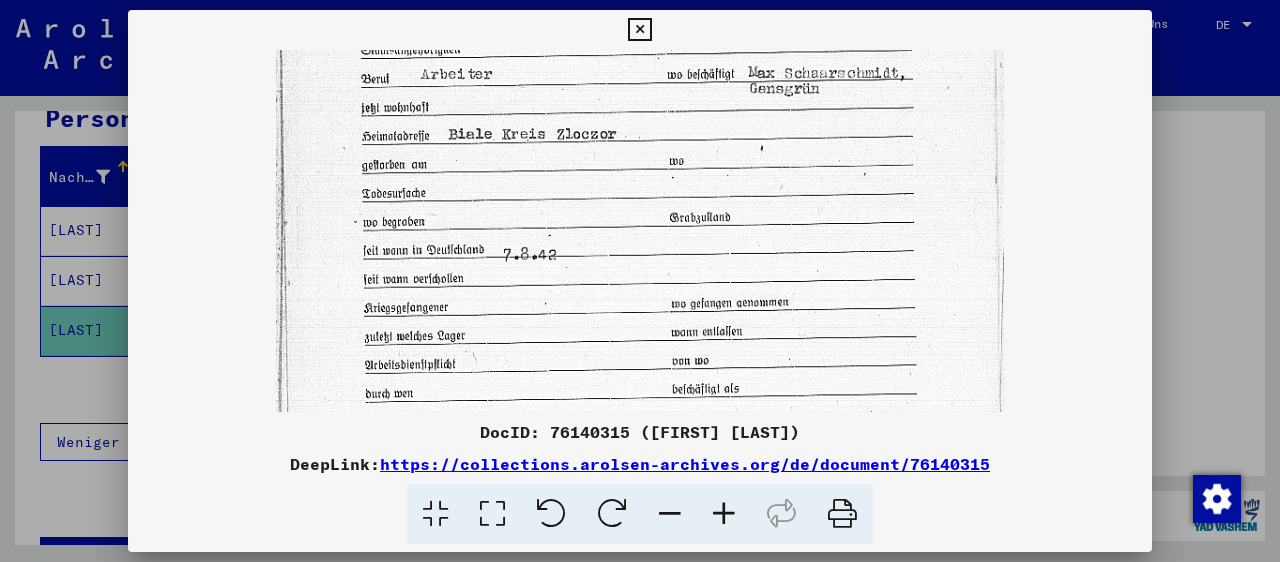 drag, startPoint x: 634, startPoint y: 114, endPoint x: 614, endPoint y: 218, distance: 105.90562 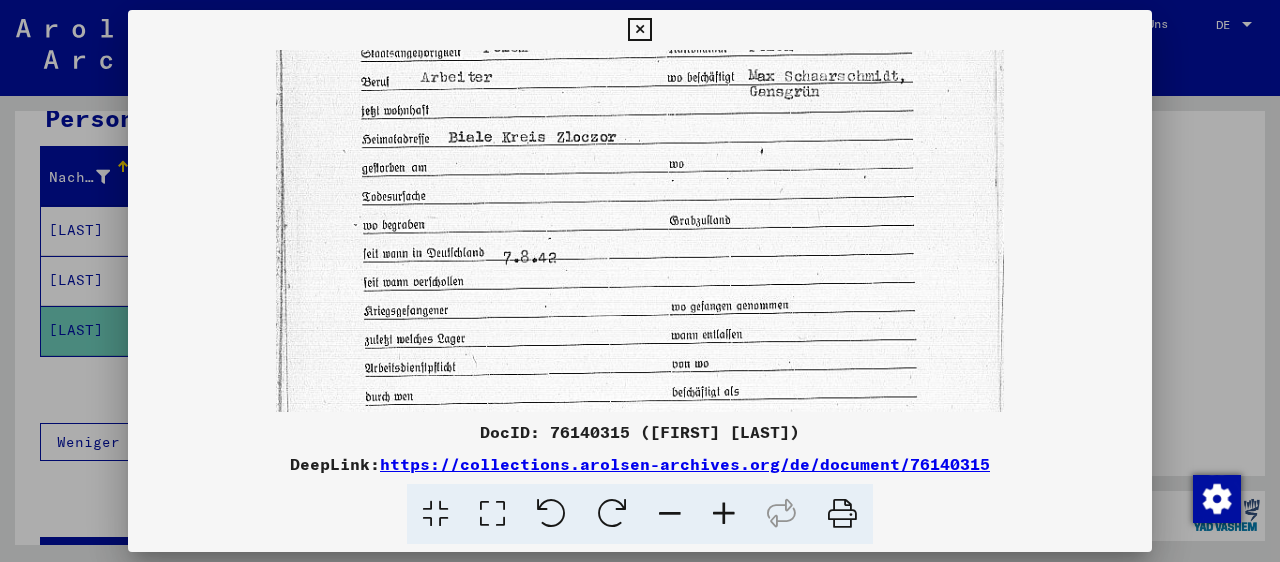 click at bounding box center (639, 30) 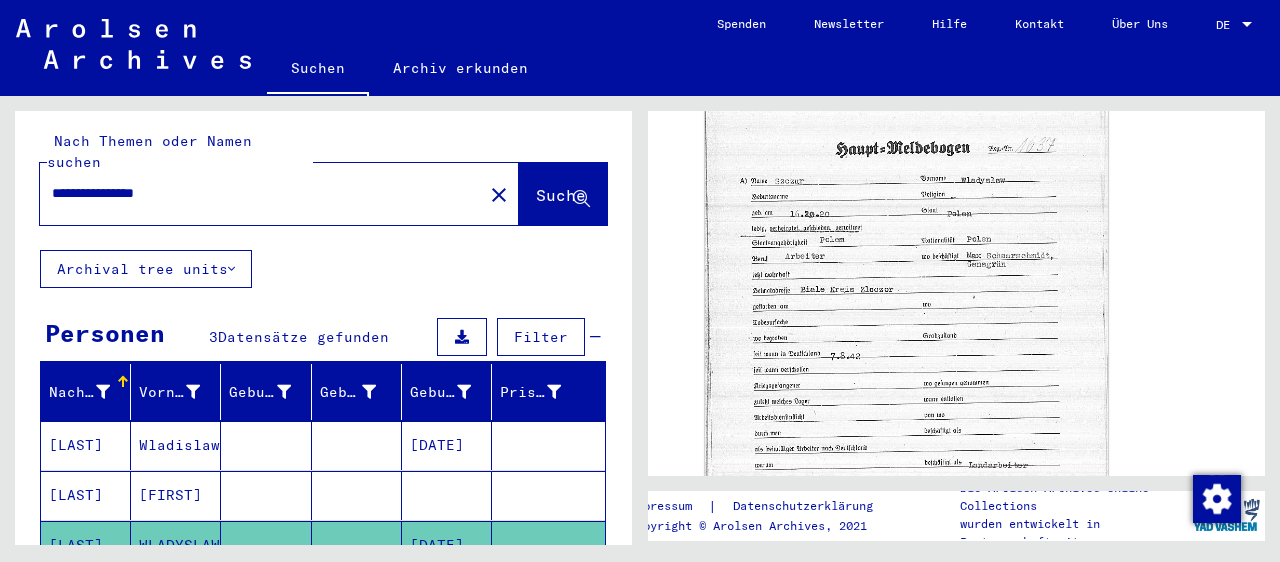 scroll, scrollTop: 0, scrollLeft: 0, axis: both 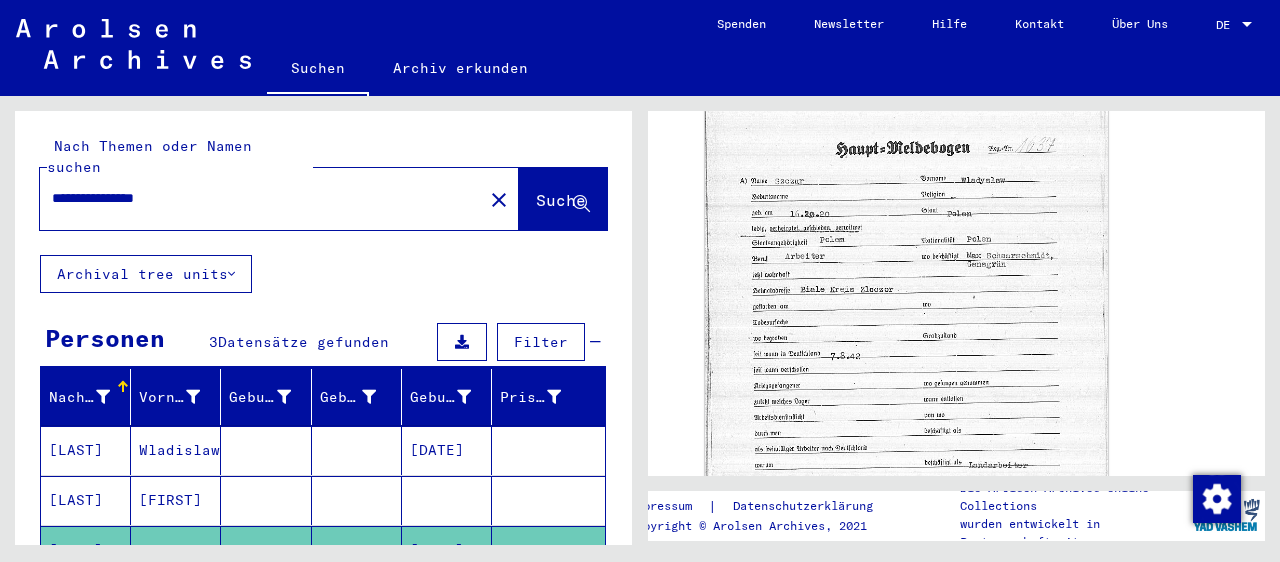 click on "**********" at bounding box center (261, 198) 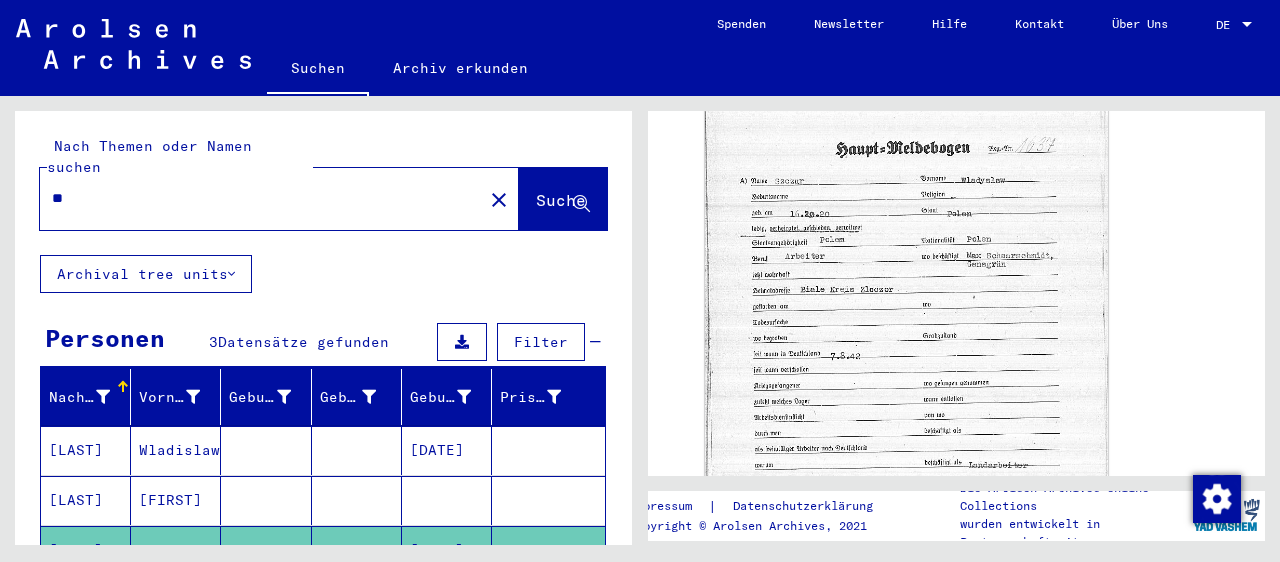 type on "*" 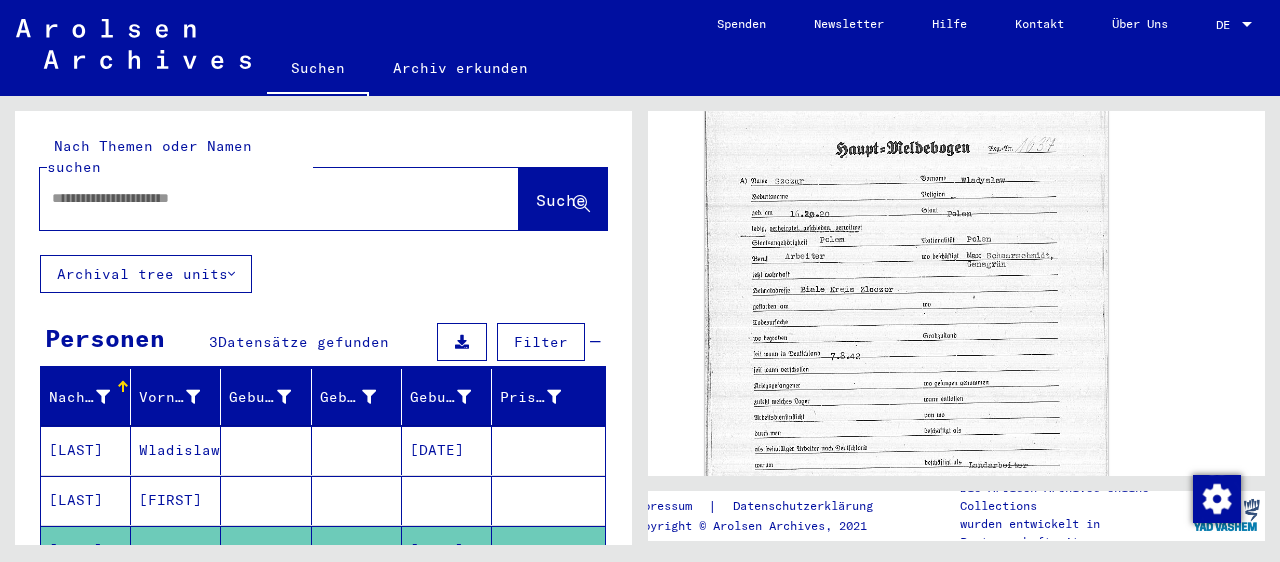 paste on "**********" 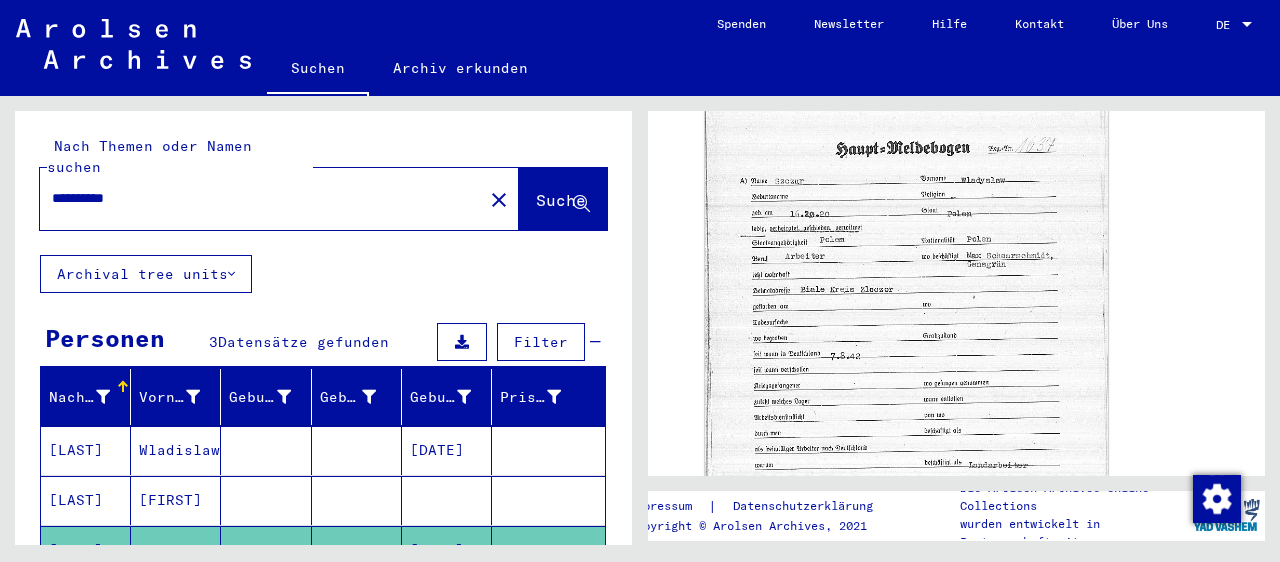 type on "**********" 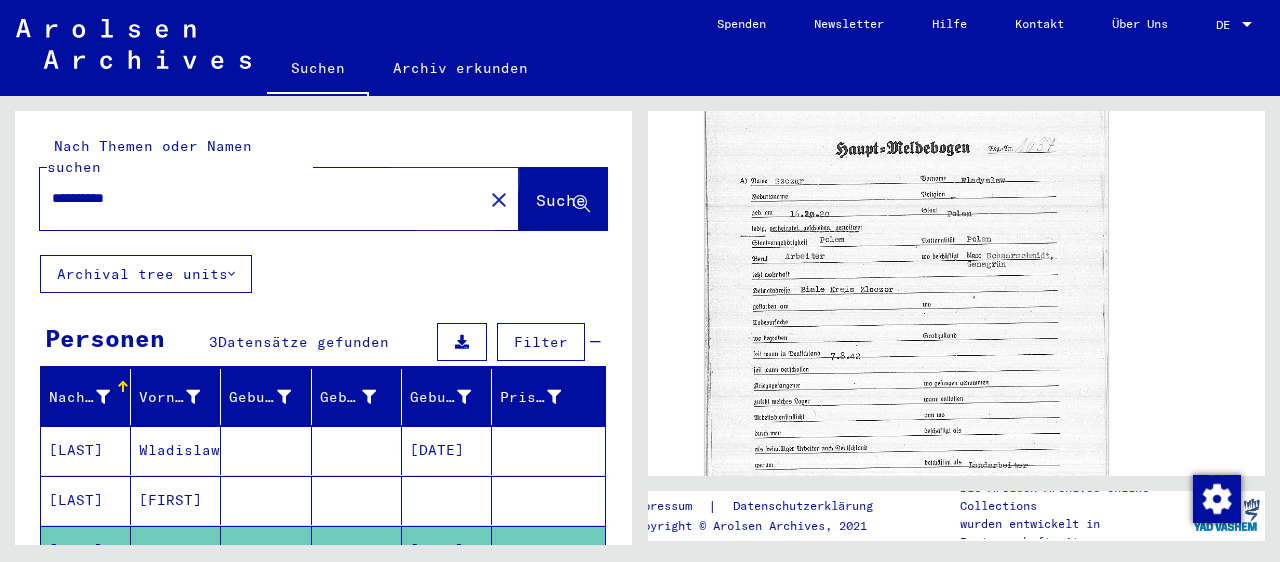 click on "Suche" 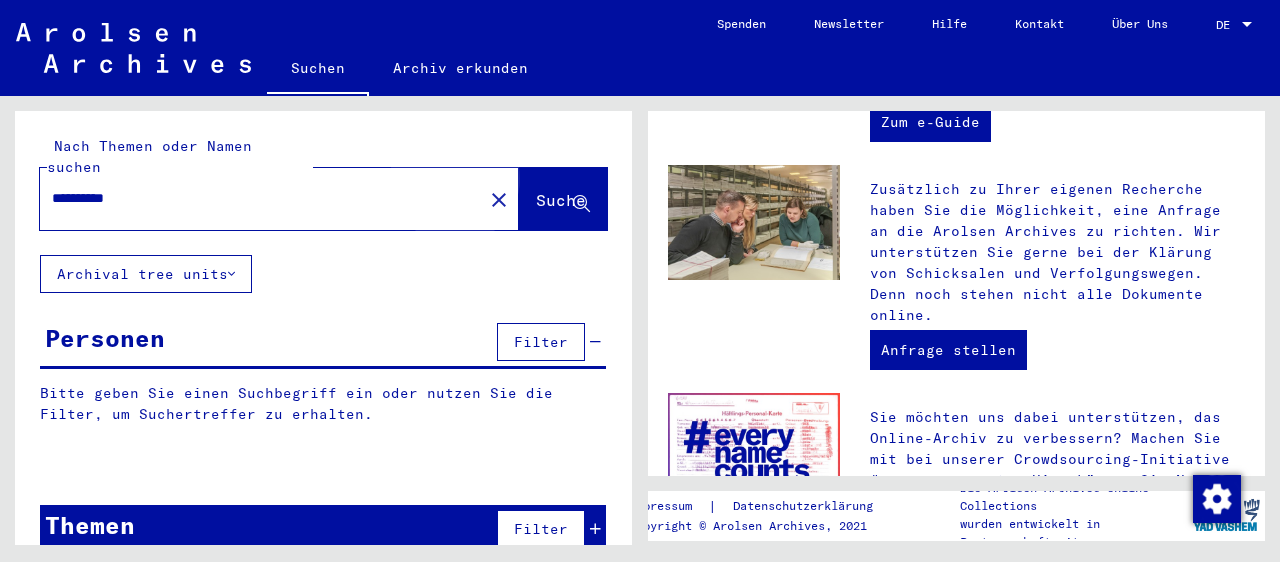 scroll, scrollTop: 0, scrollLeft: 0, axis: both 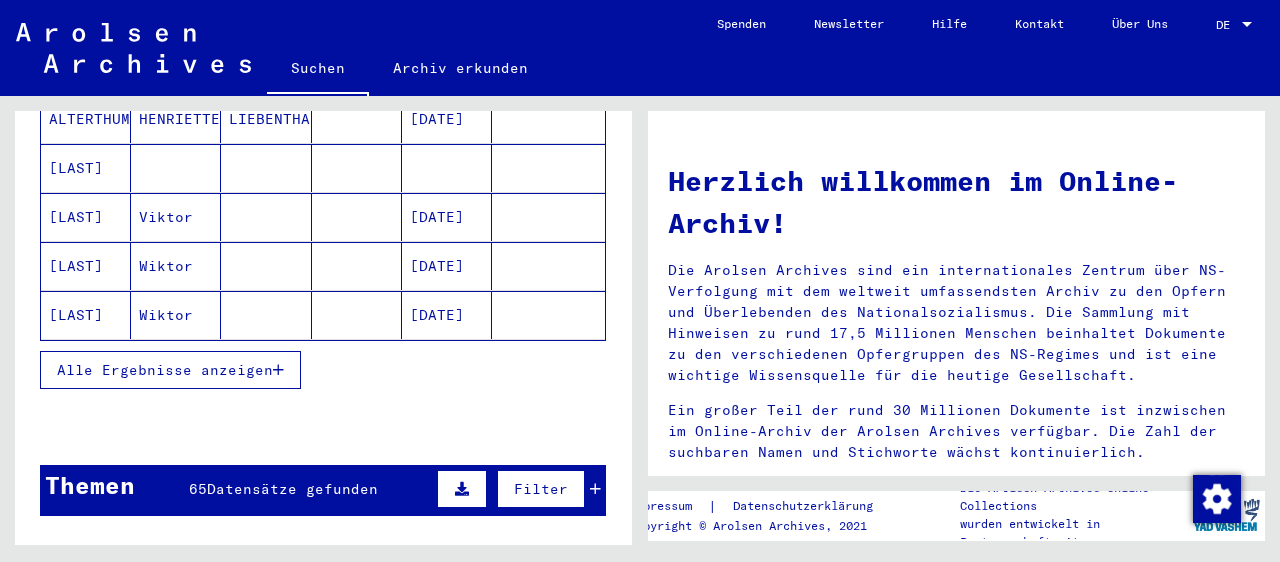 click at bounding box center [278, 370] 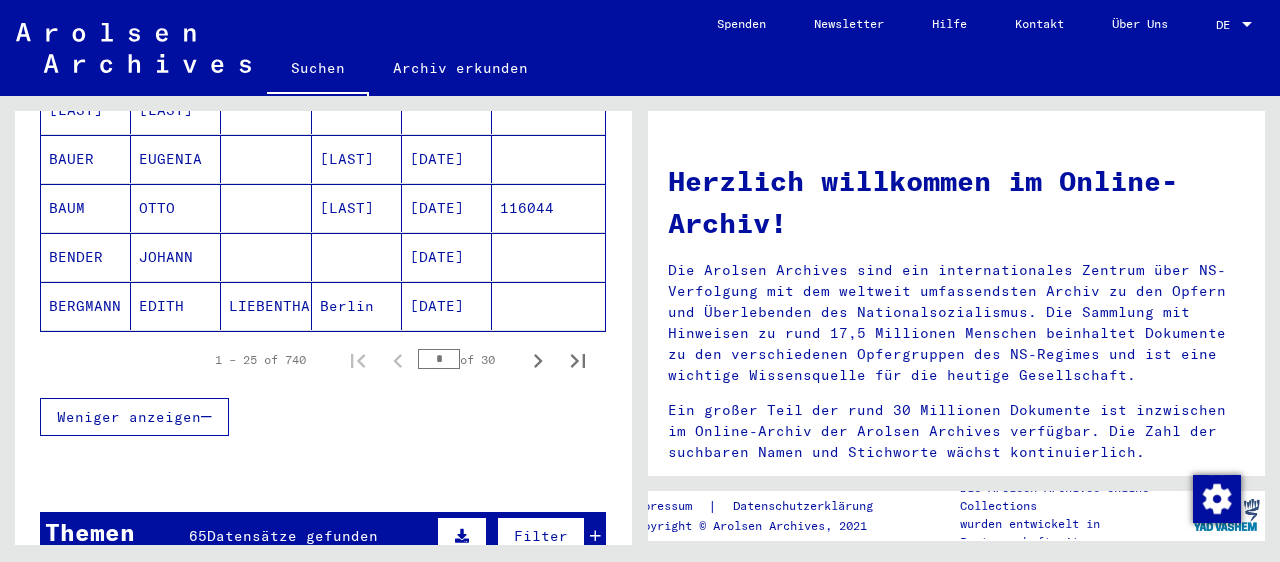 scroll, scrollTop: 1324, scrollLeft: 0, axis: vertical 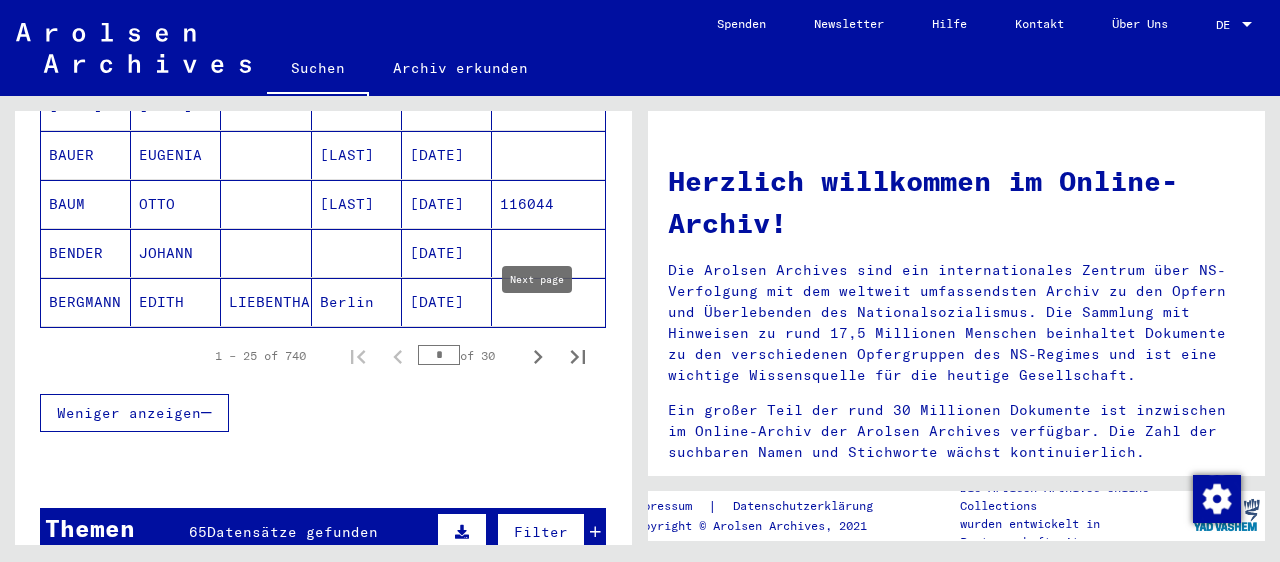 click 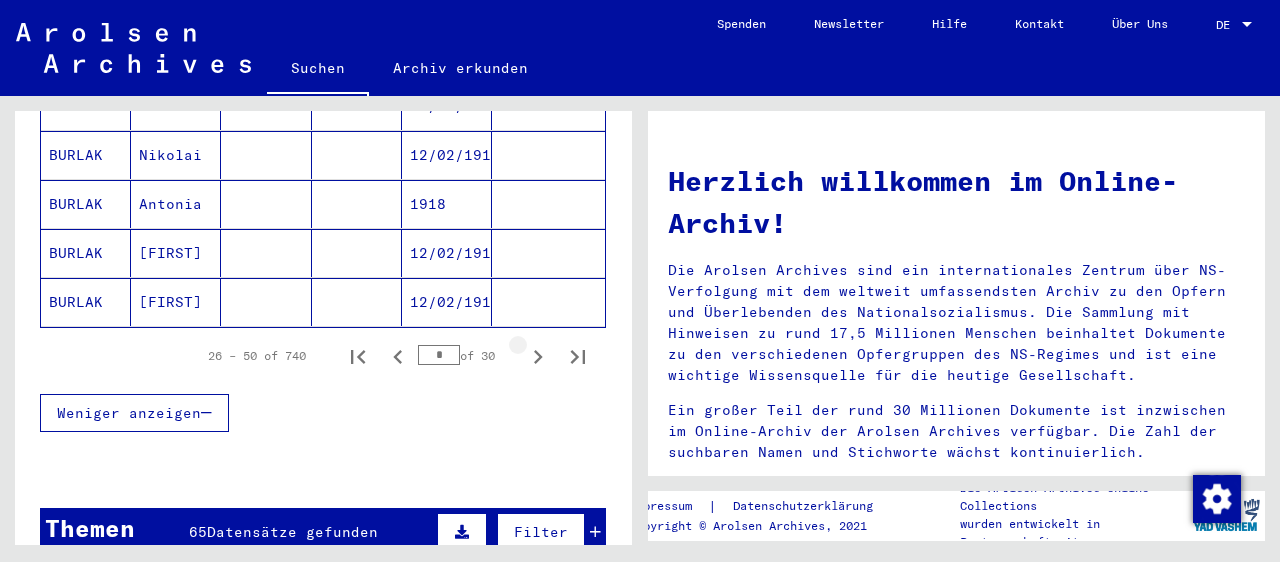 click 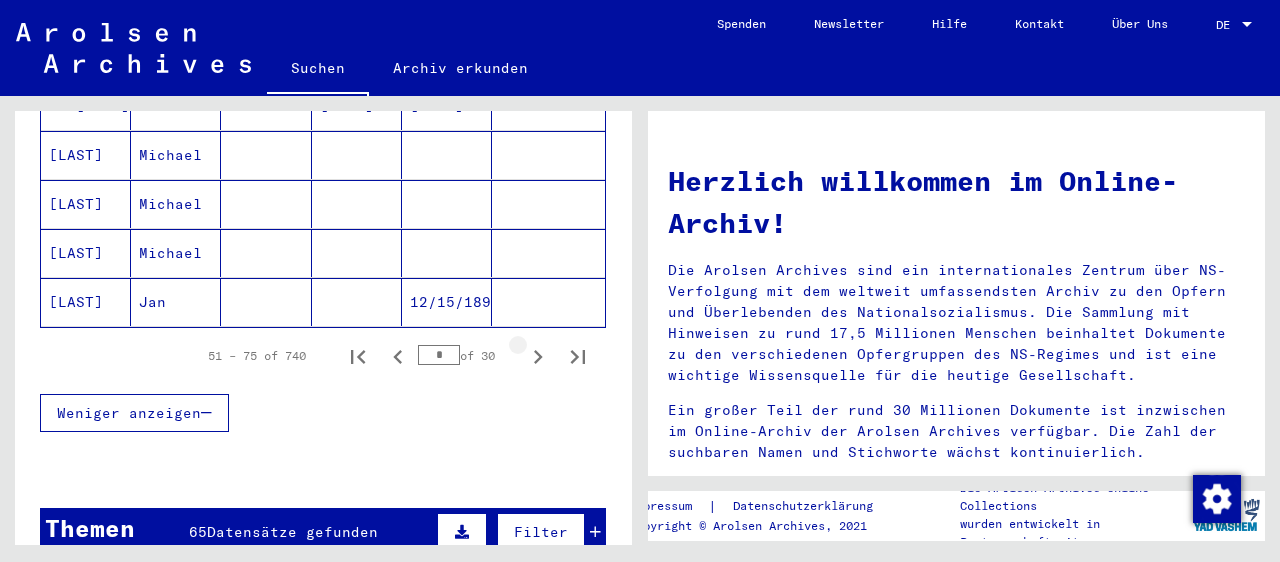 click 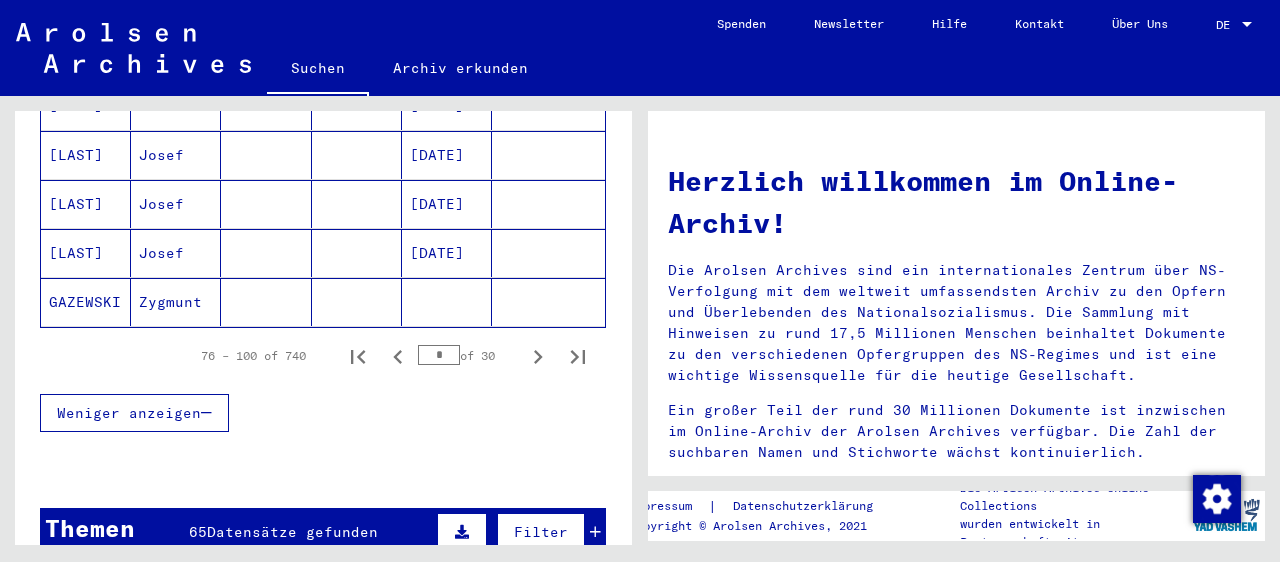 click 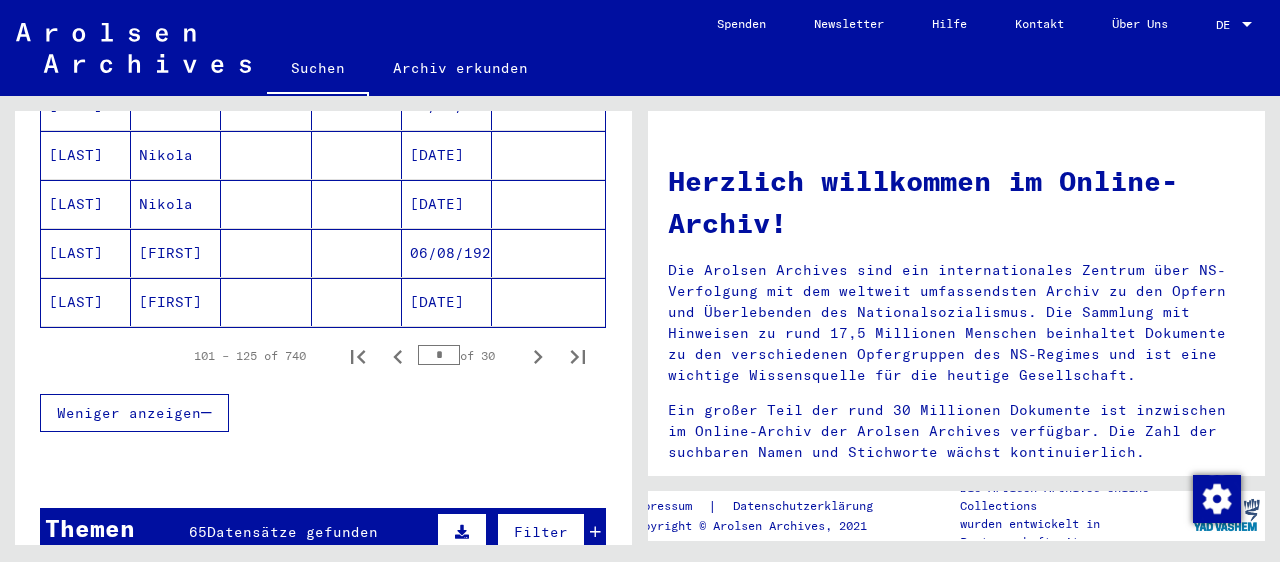click 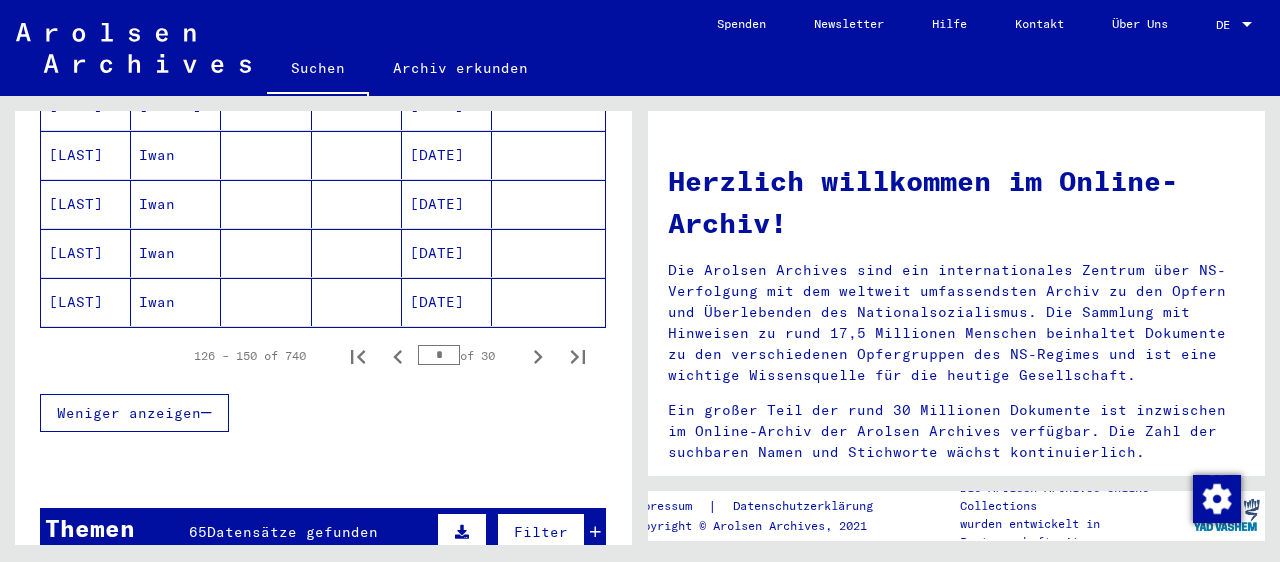 click 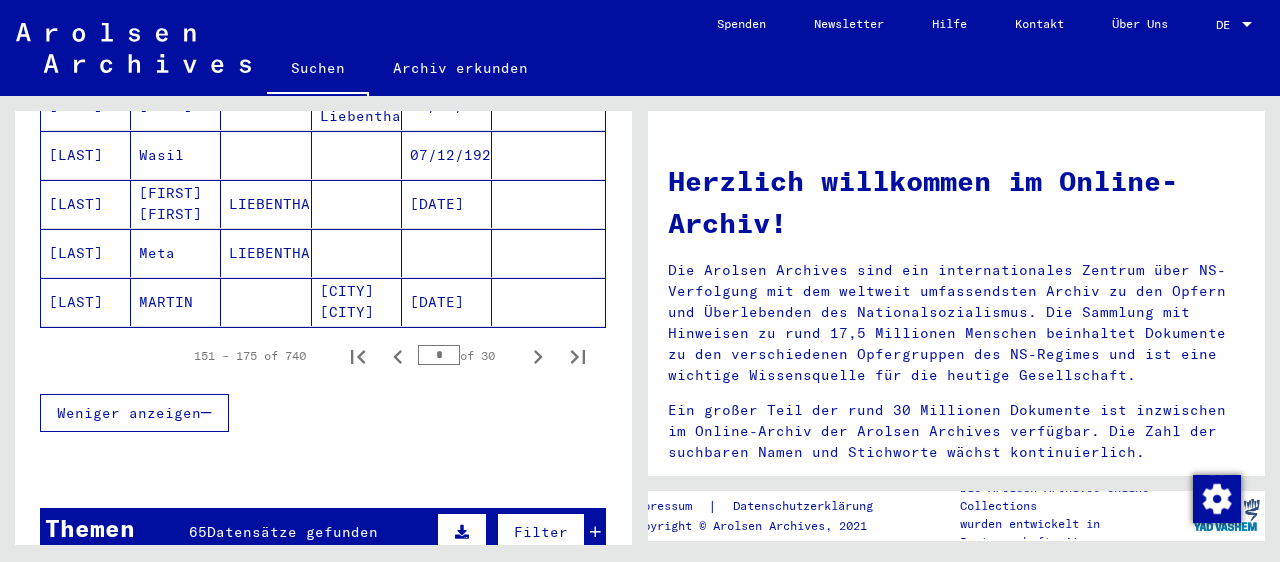 click 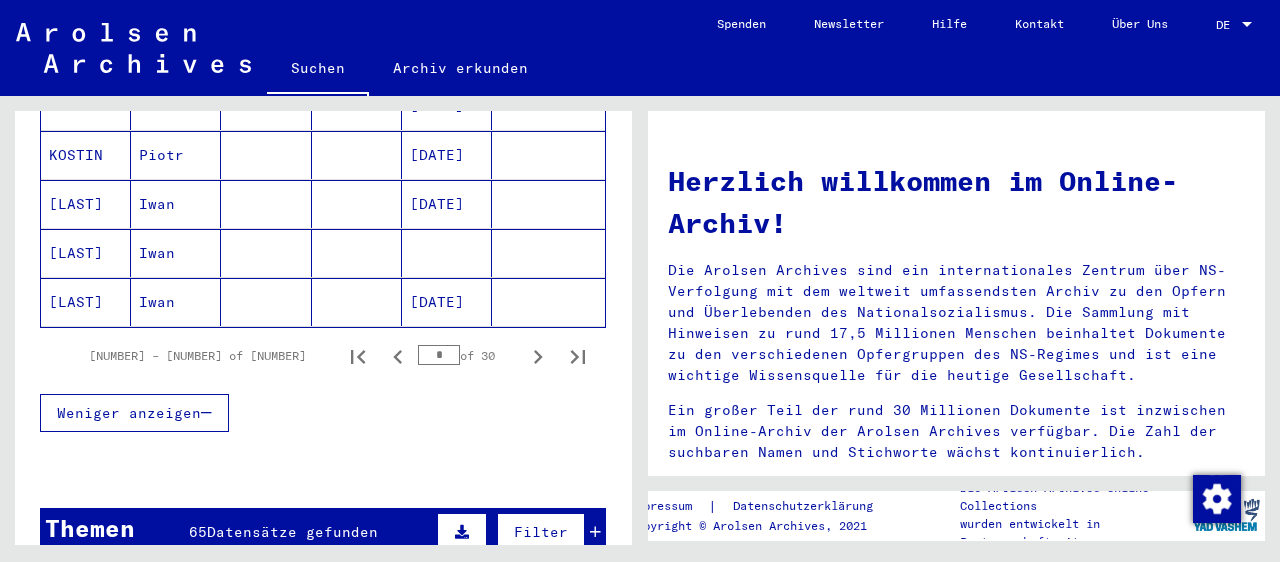click 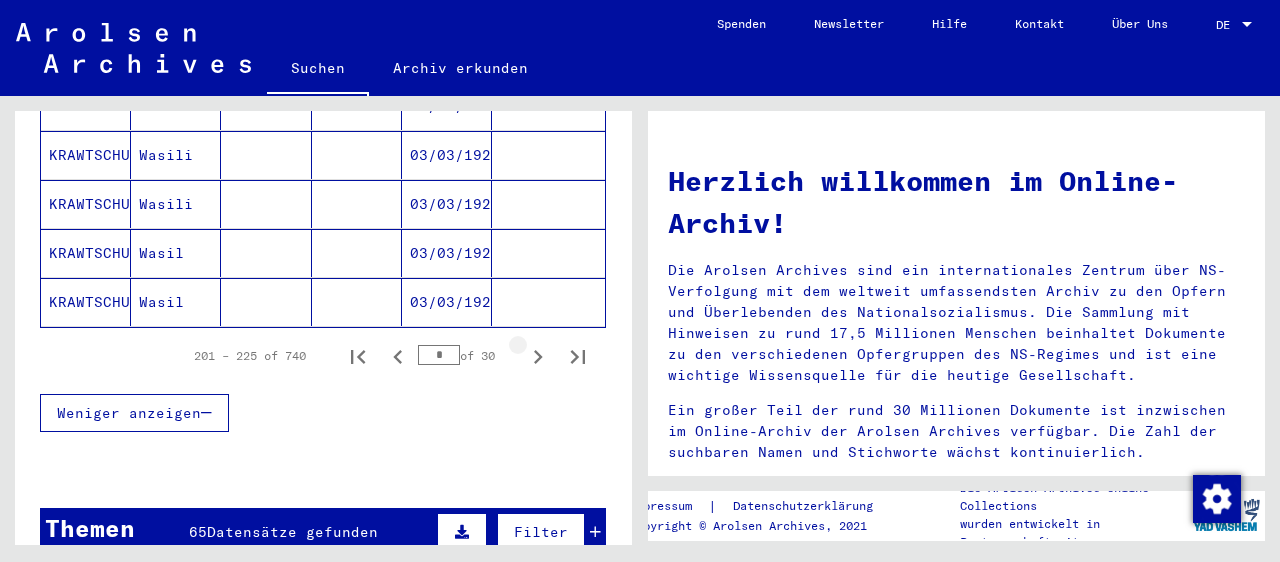 click 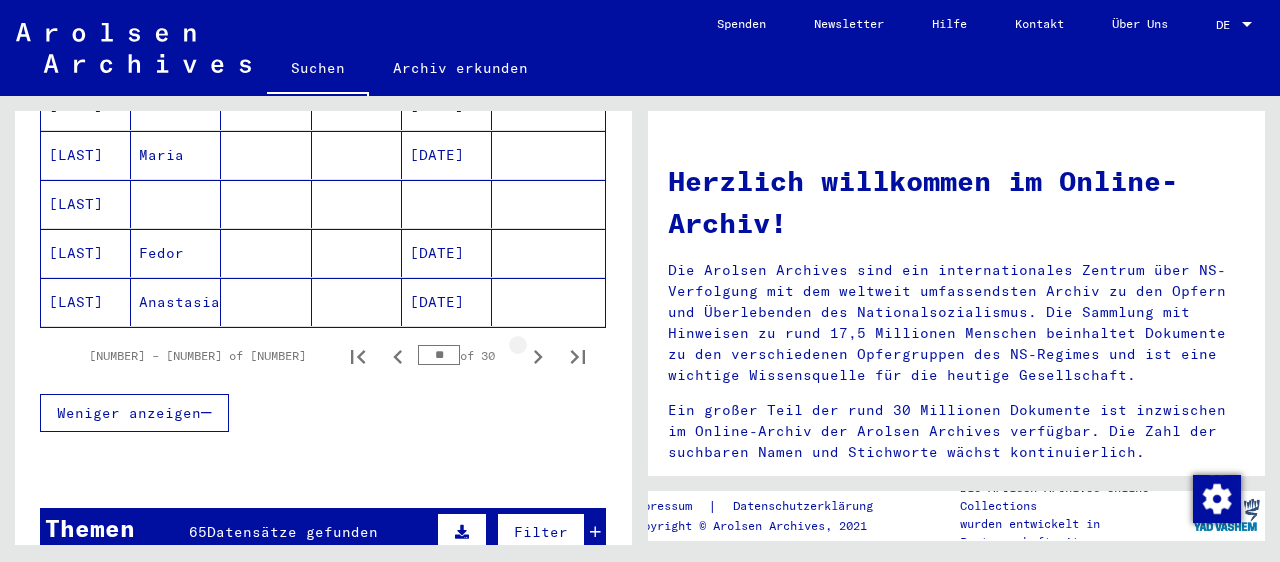 click 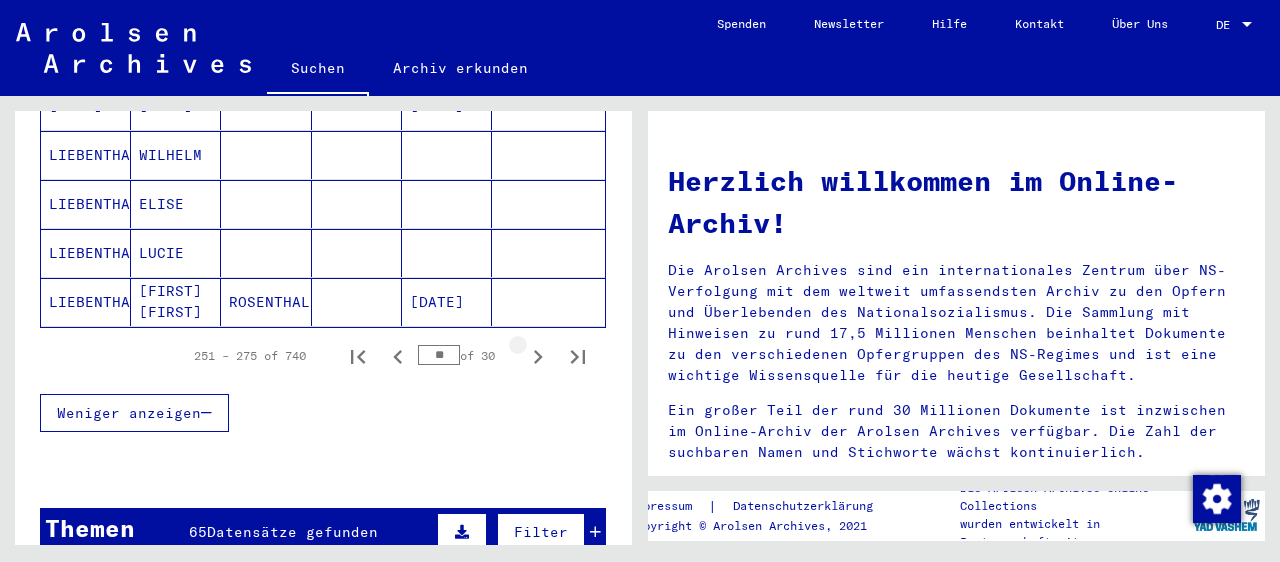 click 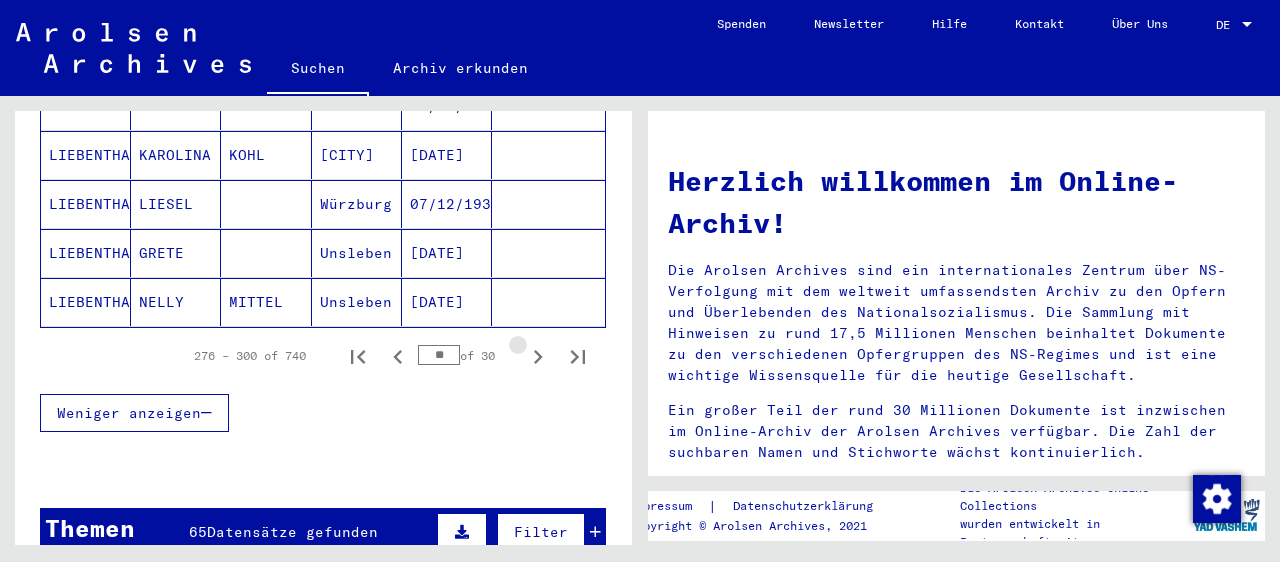 click 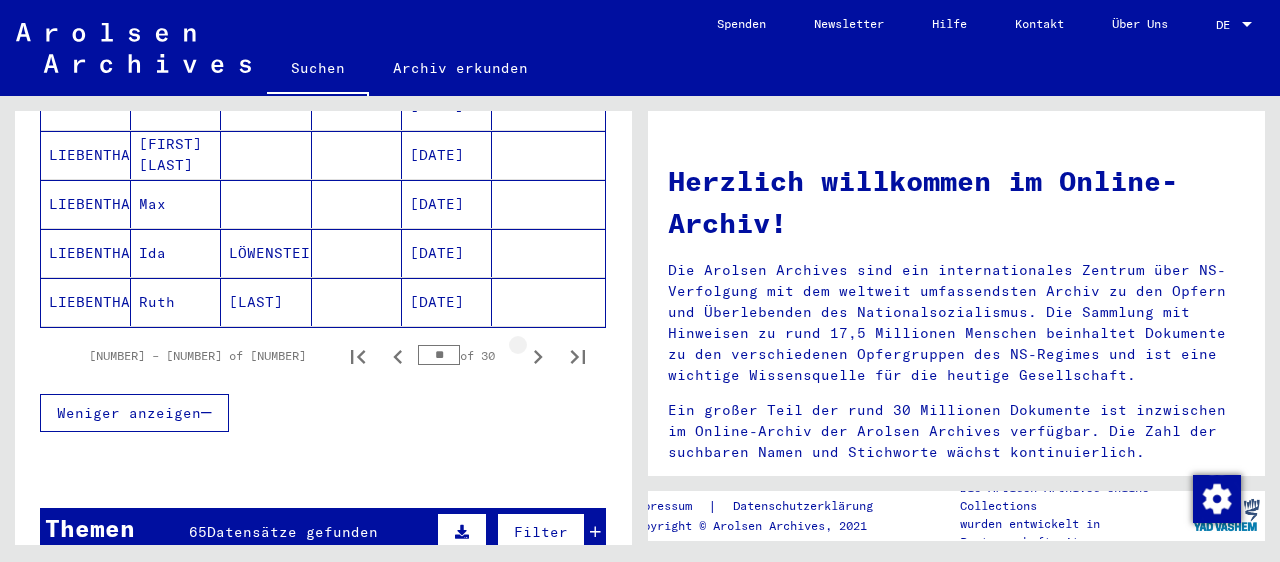 click 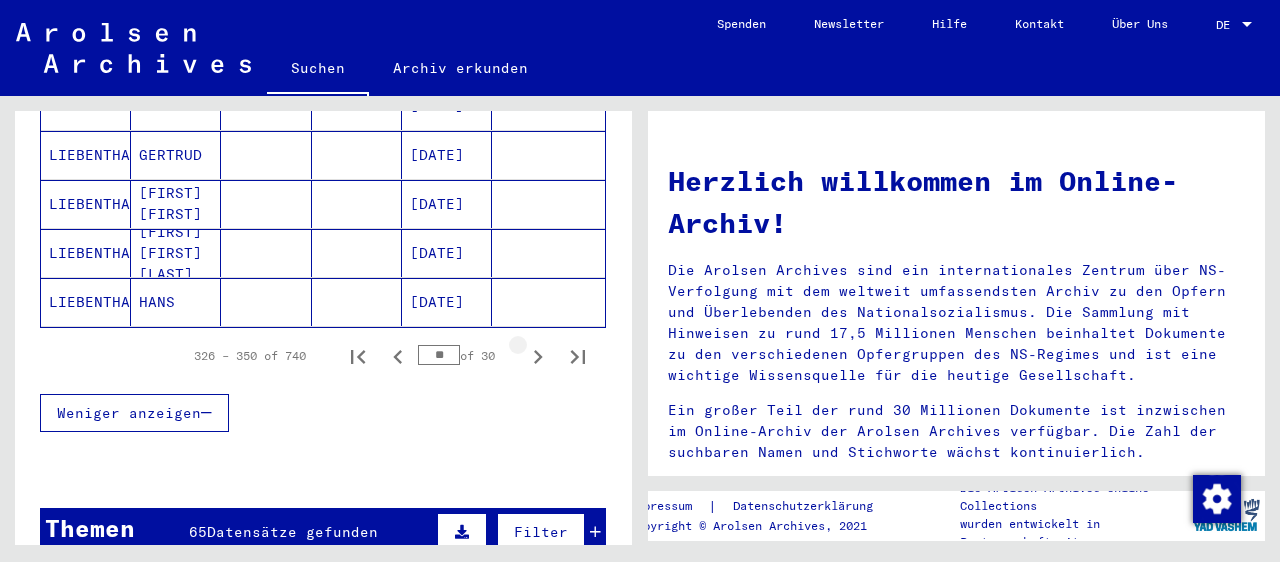 click 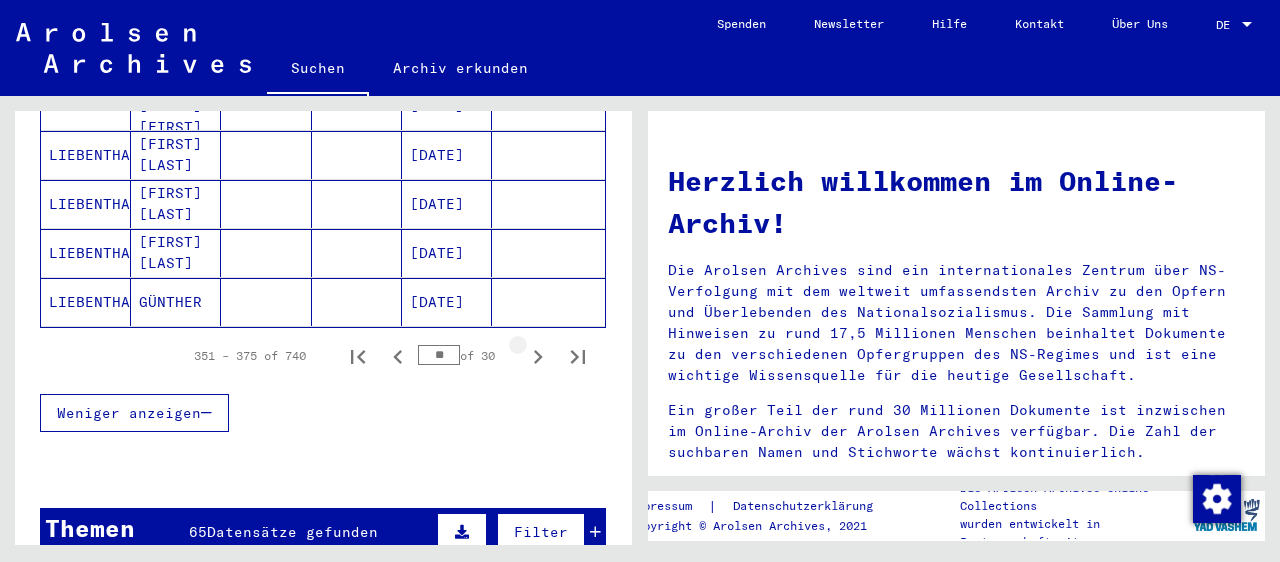 click 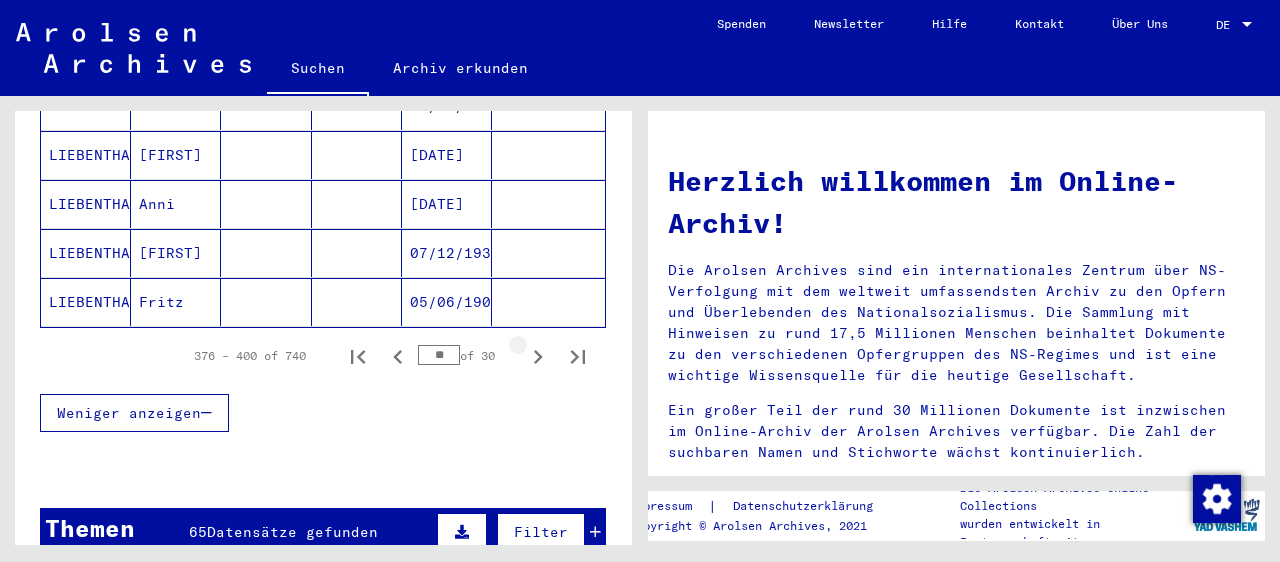 click 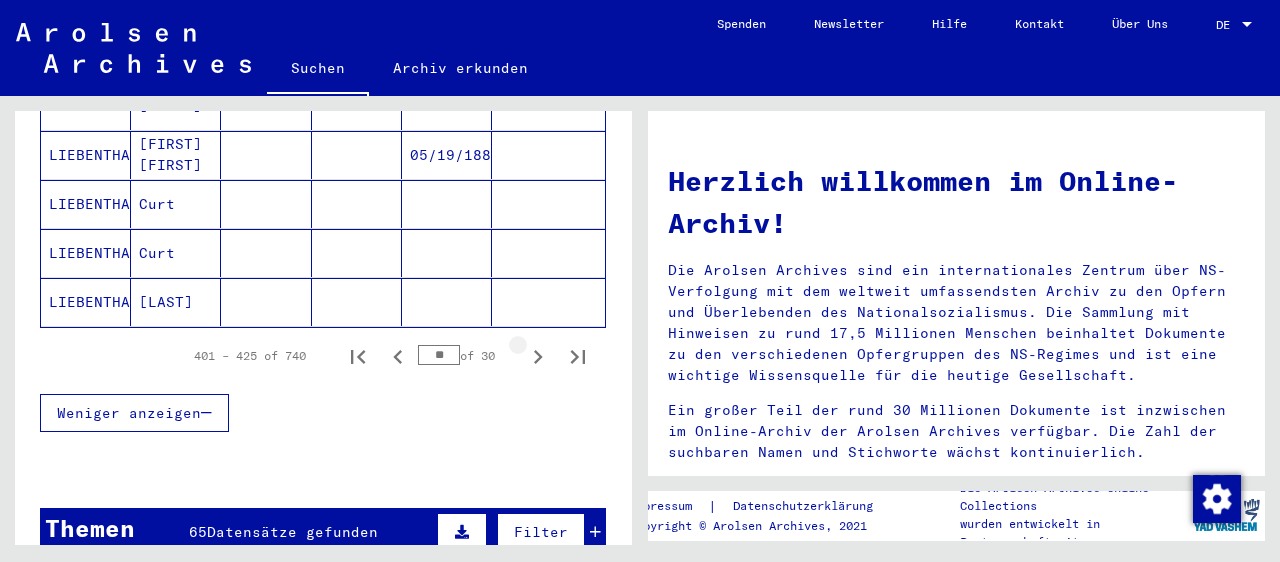 click 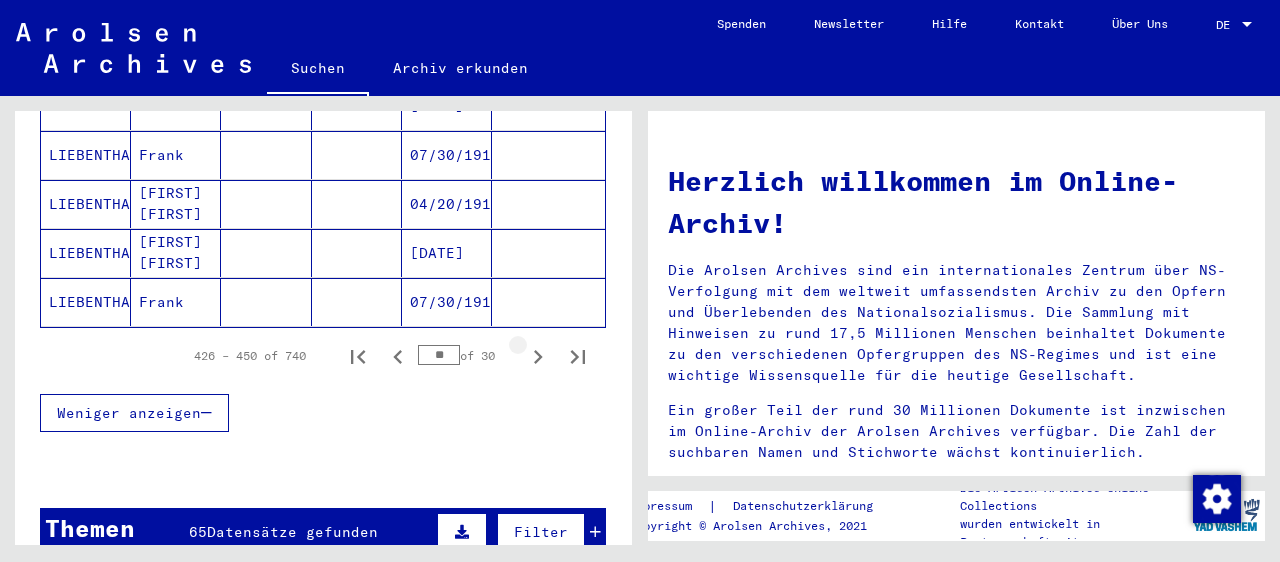 click 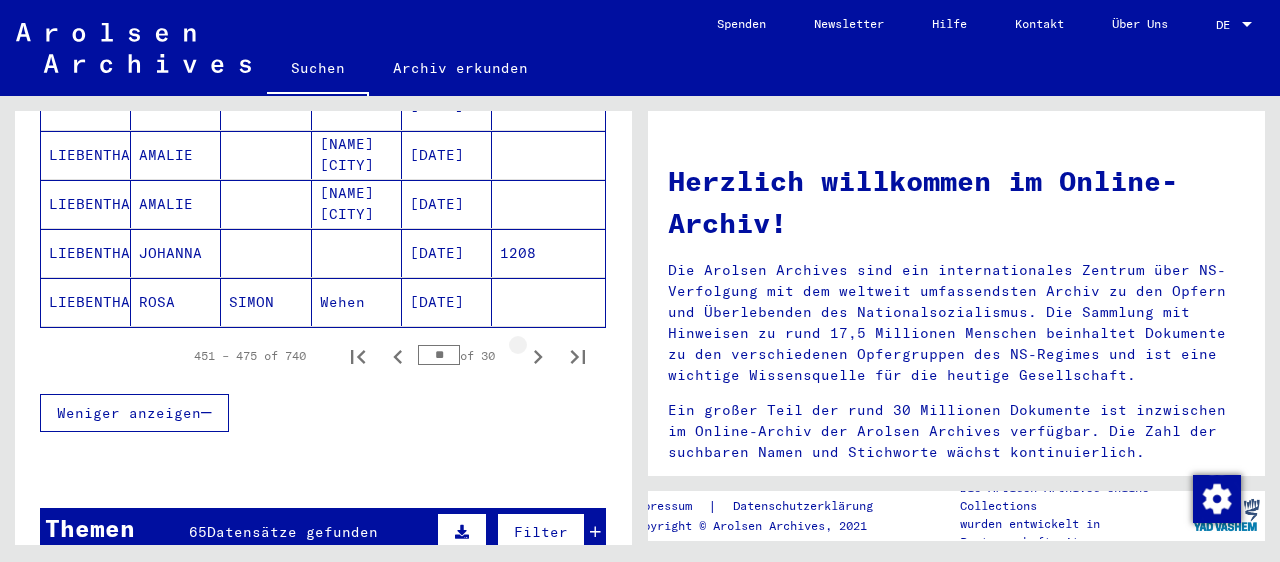 click 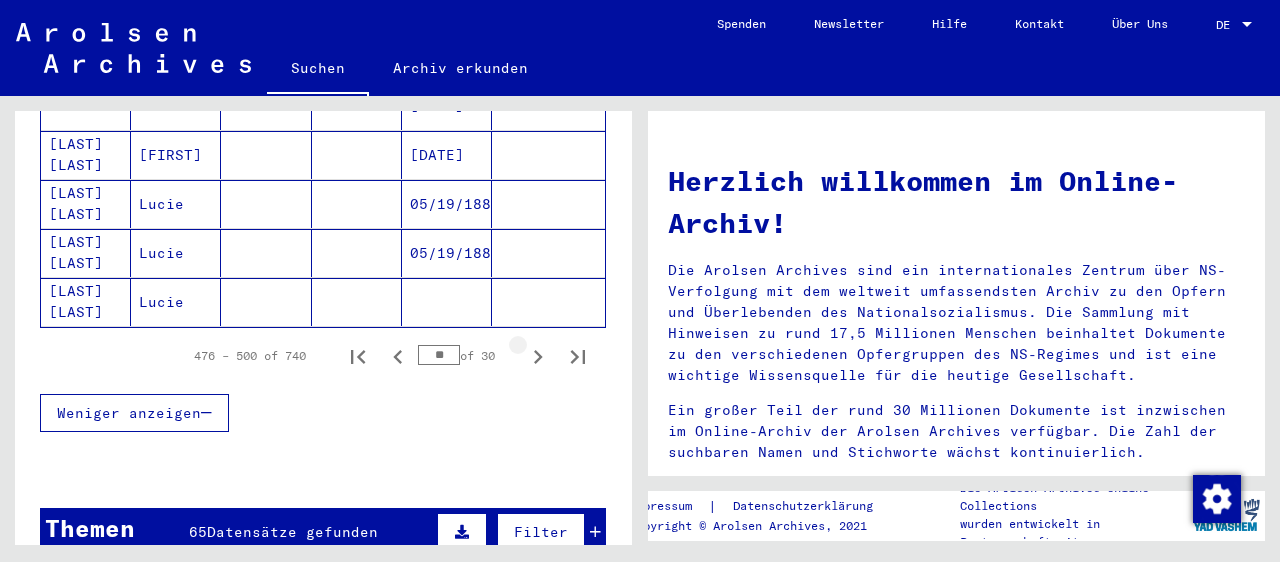 click 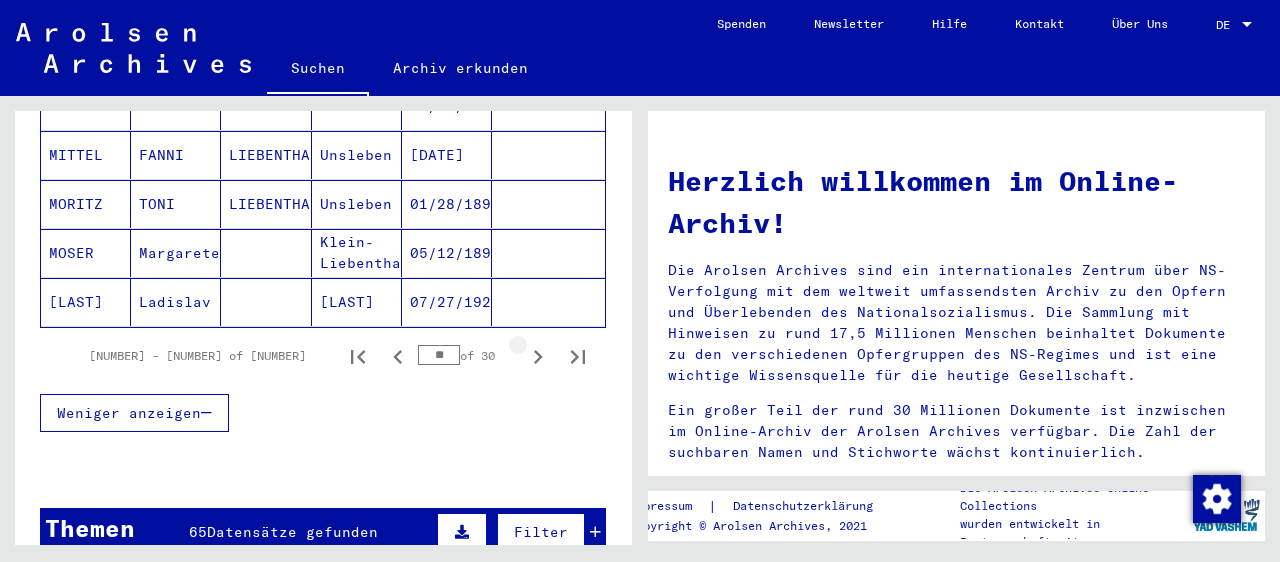 click 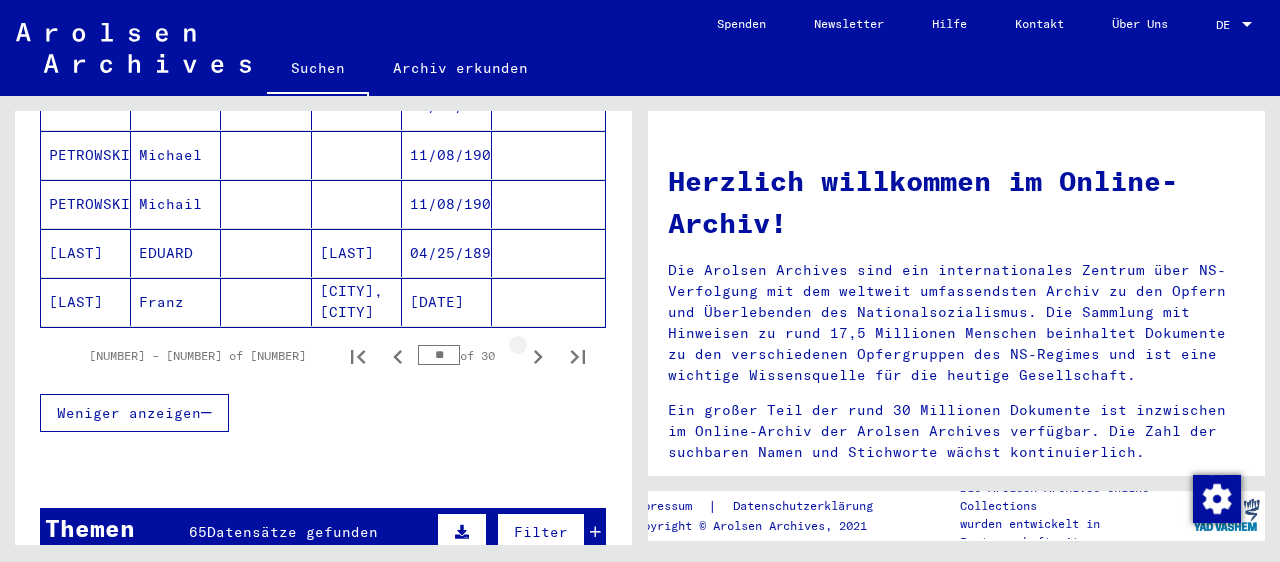 click 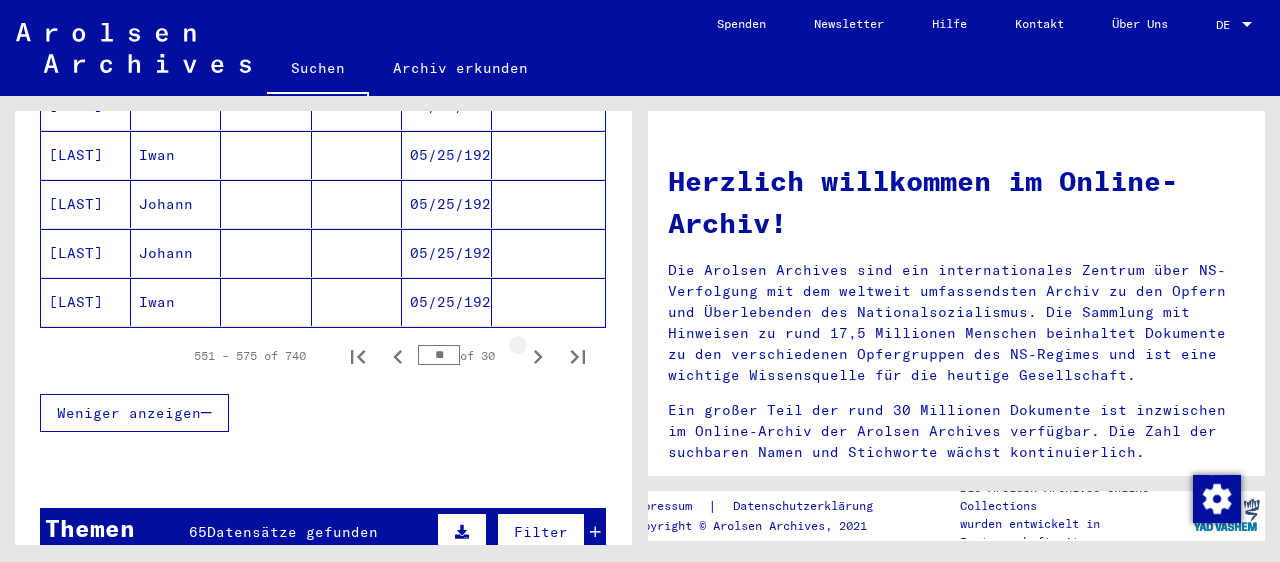 click 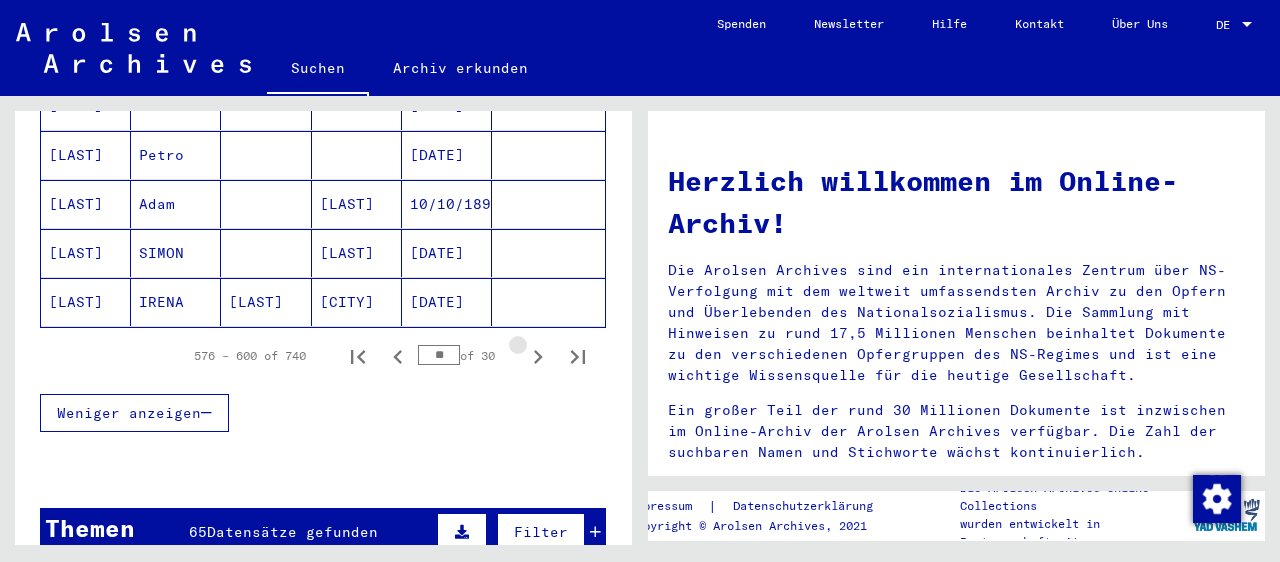 click 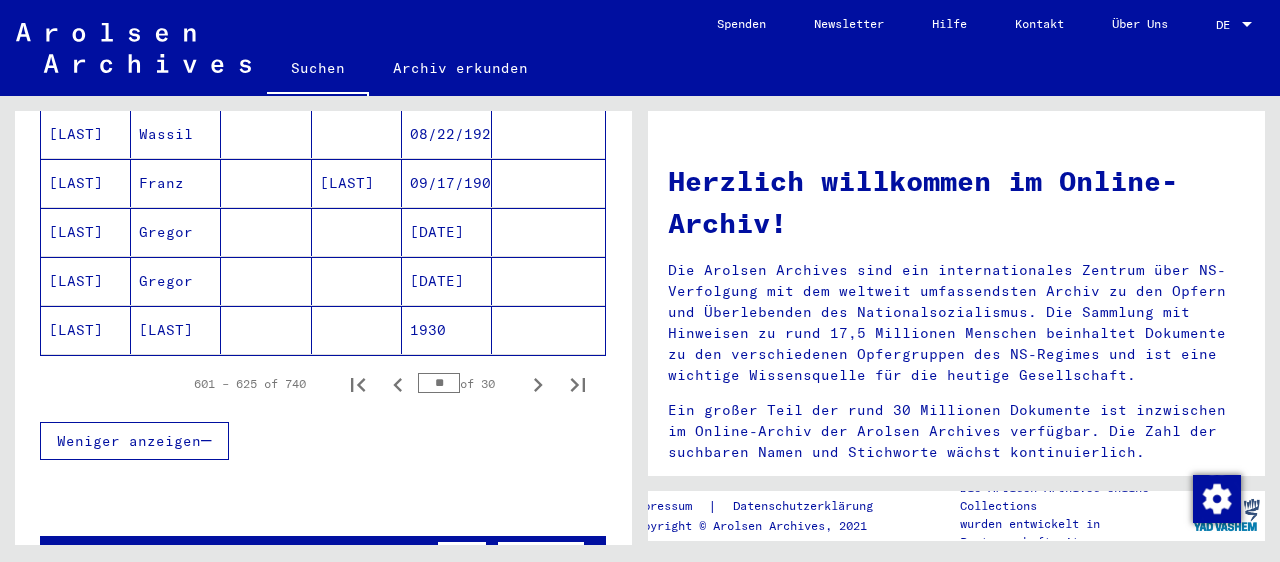 scroll, scrollTop: 1324, scrollLeft: 0, axis: vertical 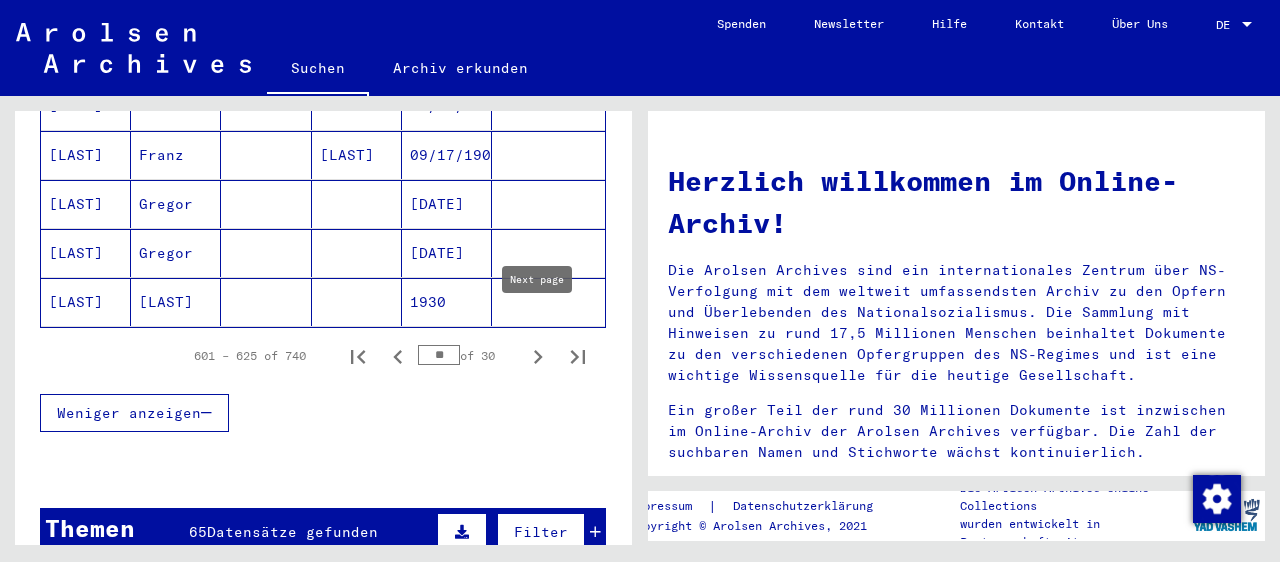 click 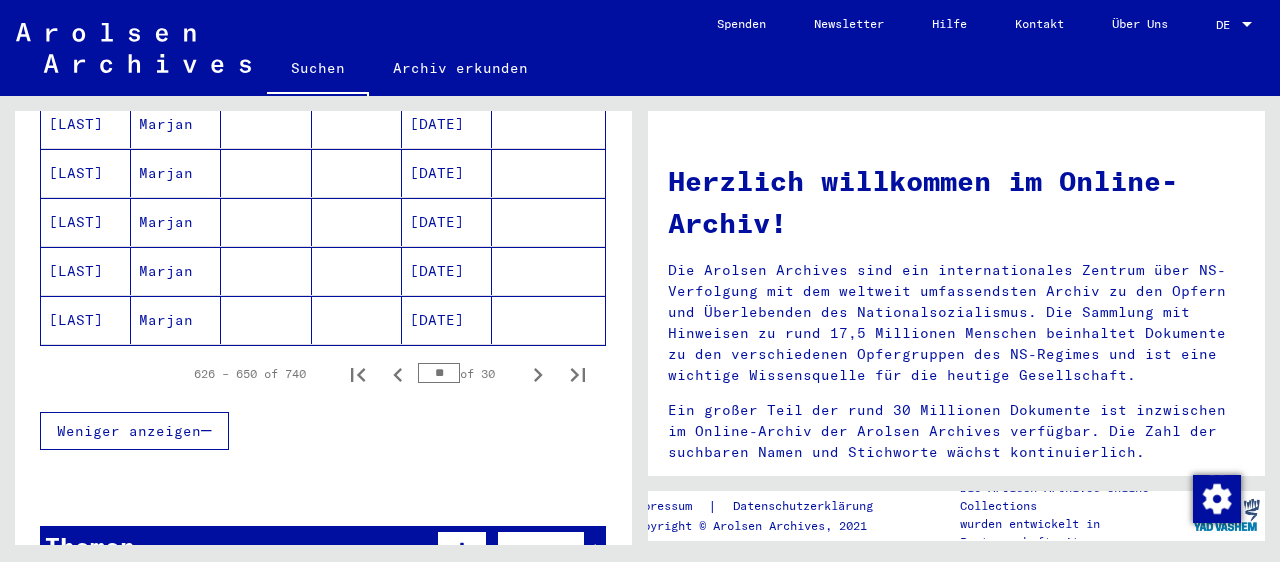scroll, scrollTop: 1324, scrollLeft: 0, axis: vertical 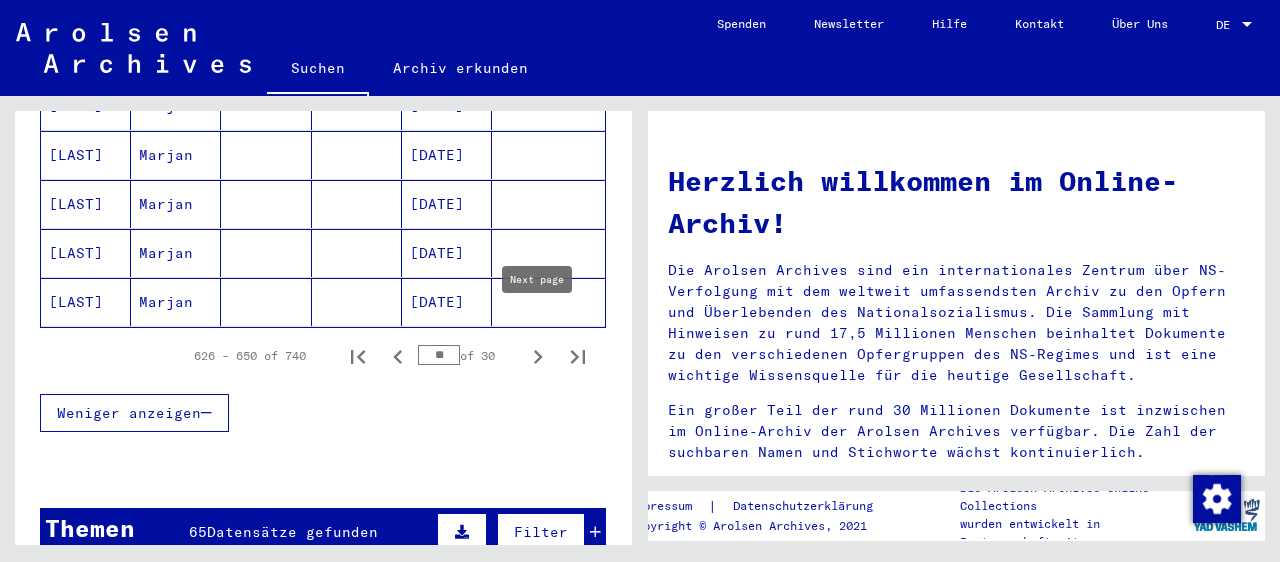 click 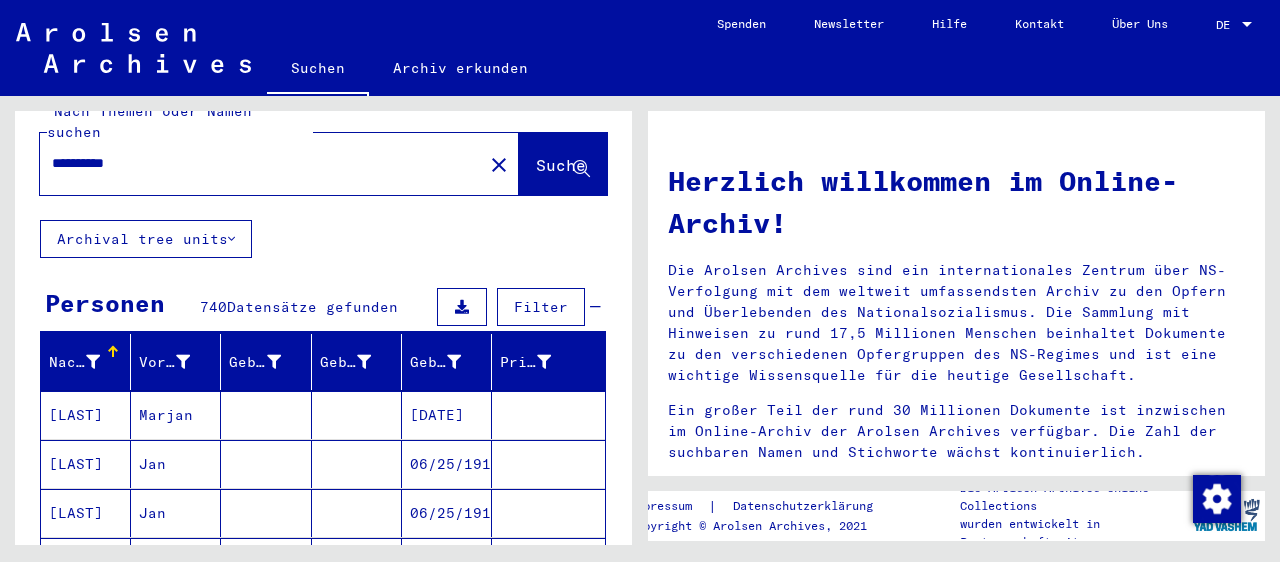 scroll, scrollTop: 0, scrollLeft: 0, axis: both 